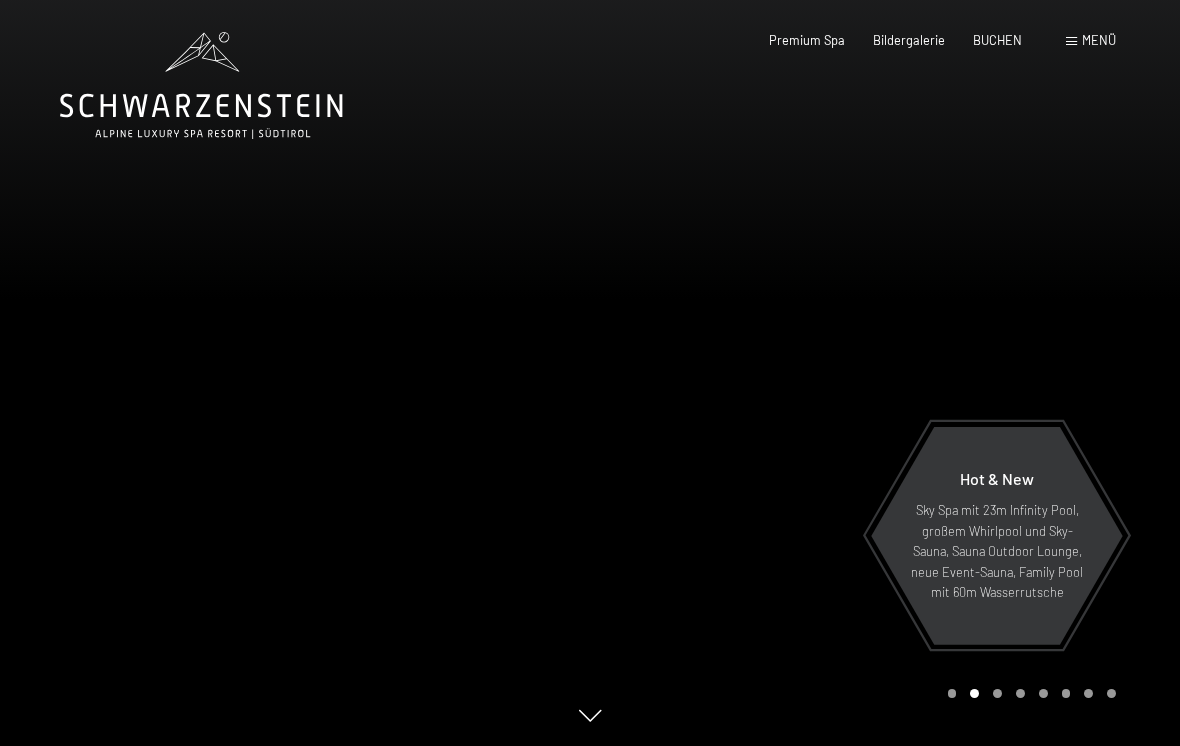 scroll, scrollTop: 0, scrollLeft: 0, axis: both 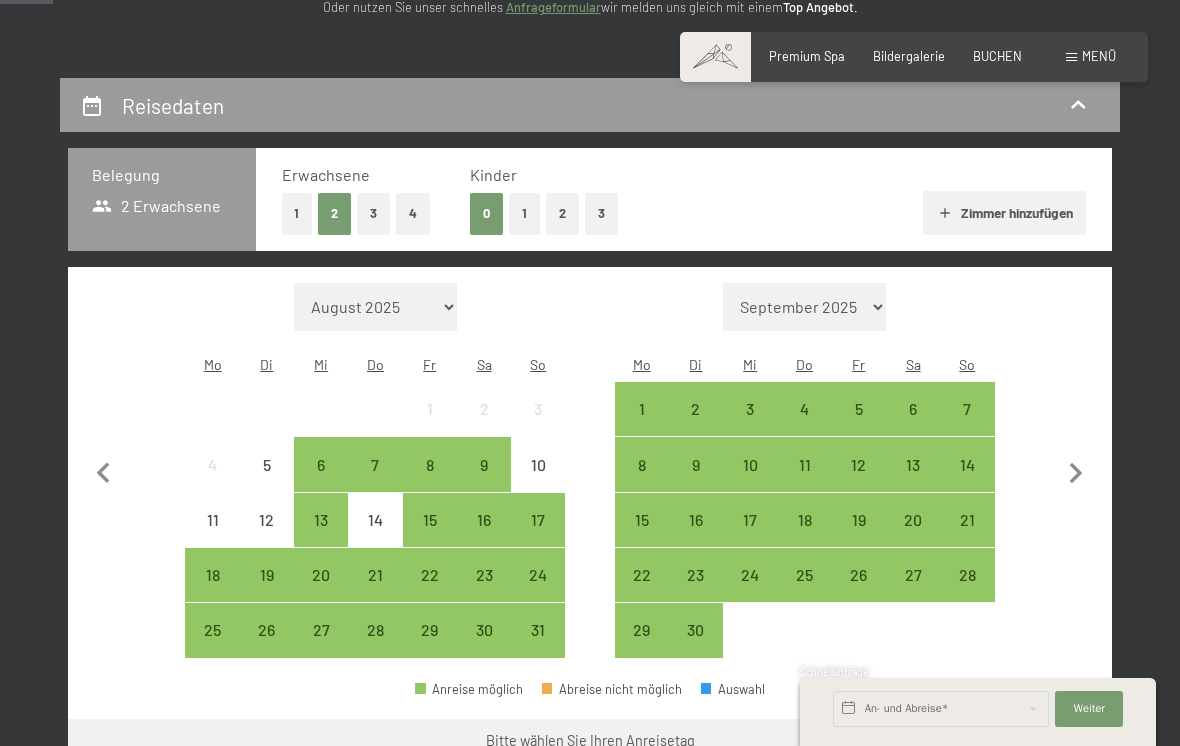 click 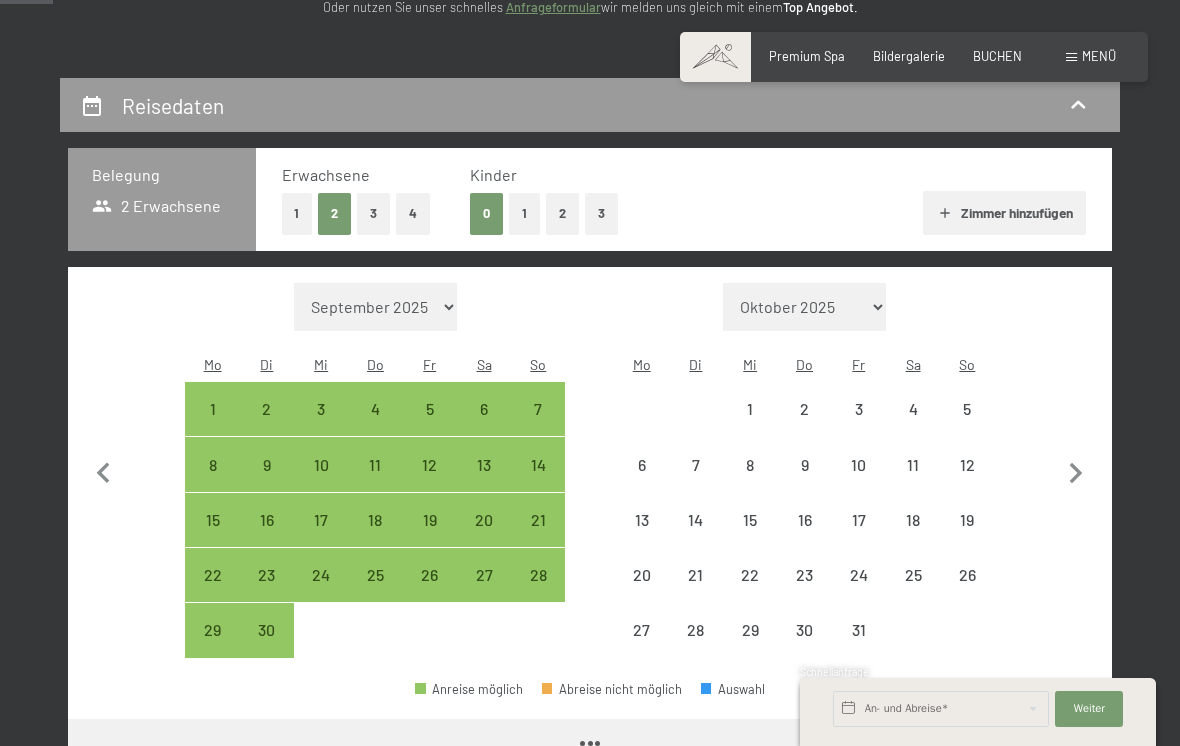 click 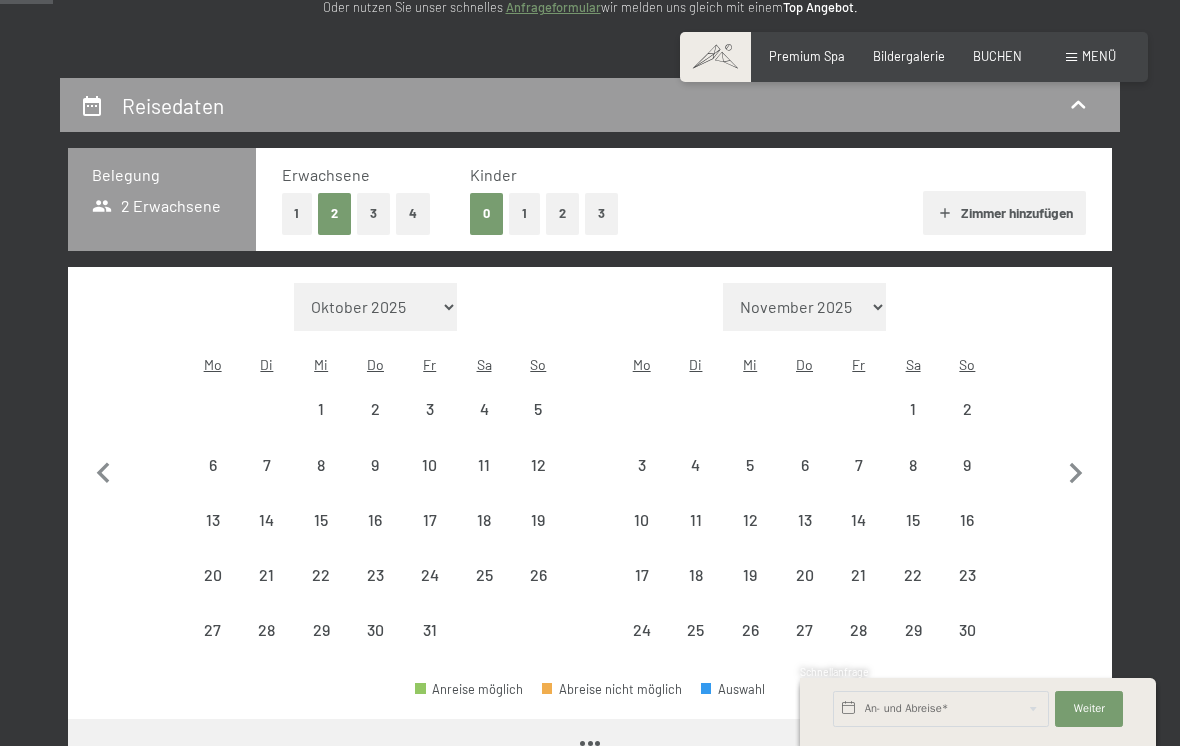 select on "2025-10-01" 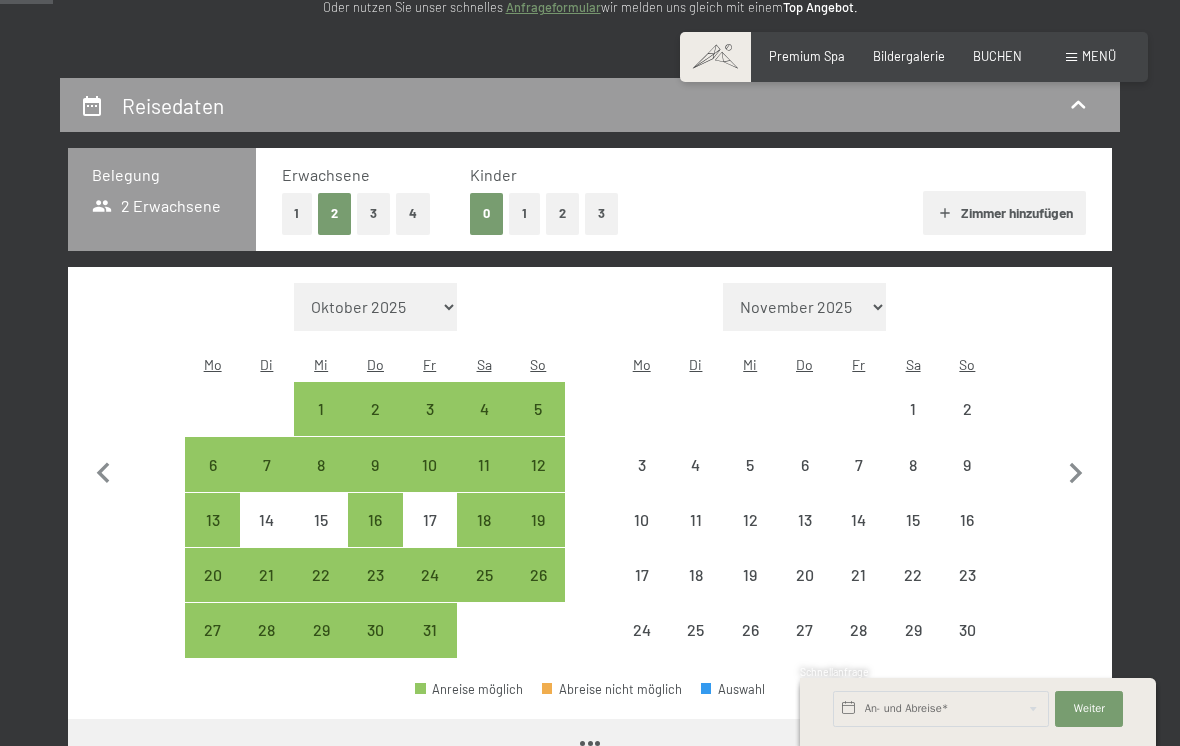 select on "2025-10-01" 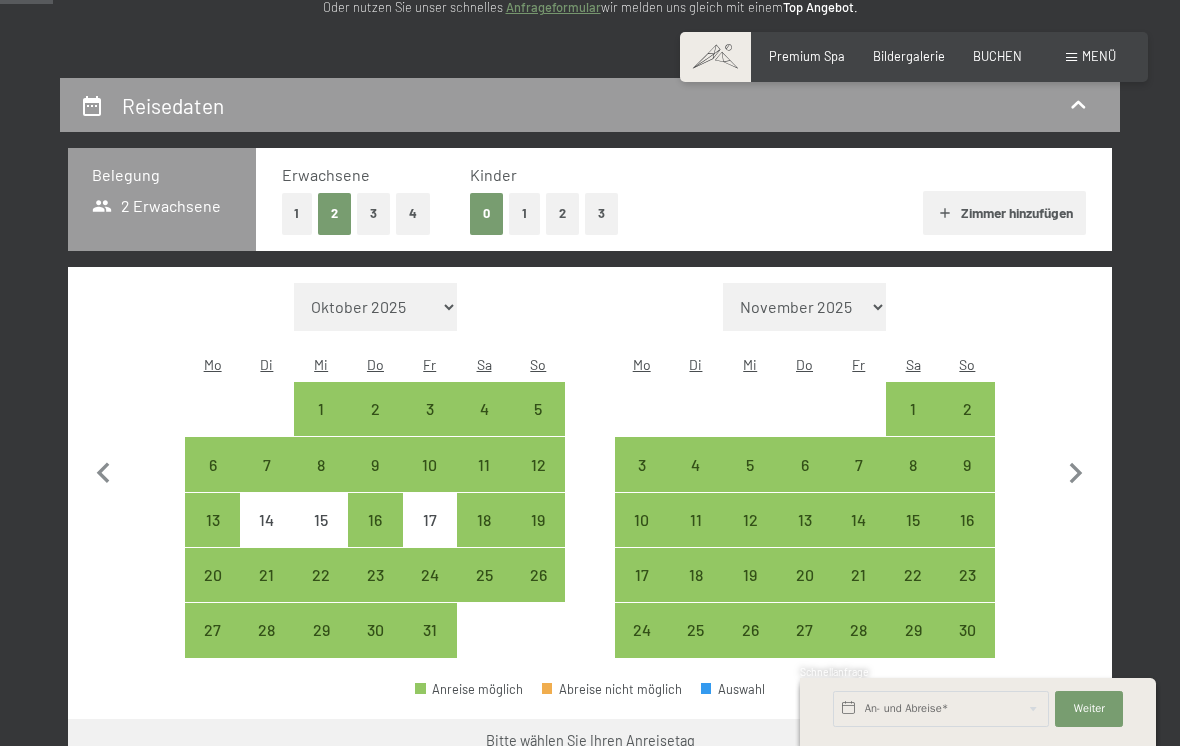 click on "2" at bounding box center [967, 426] 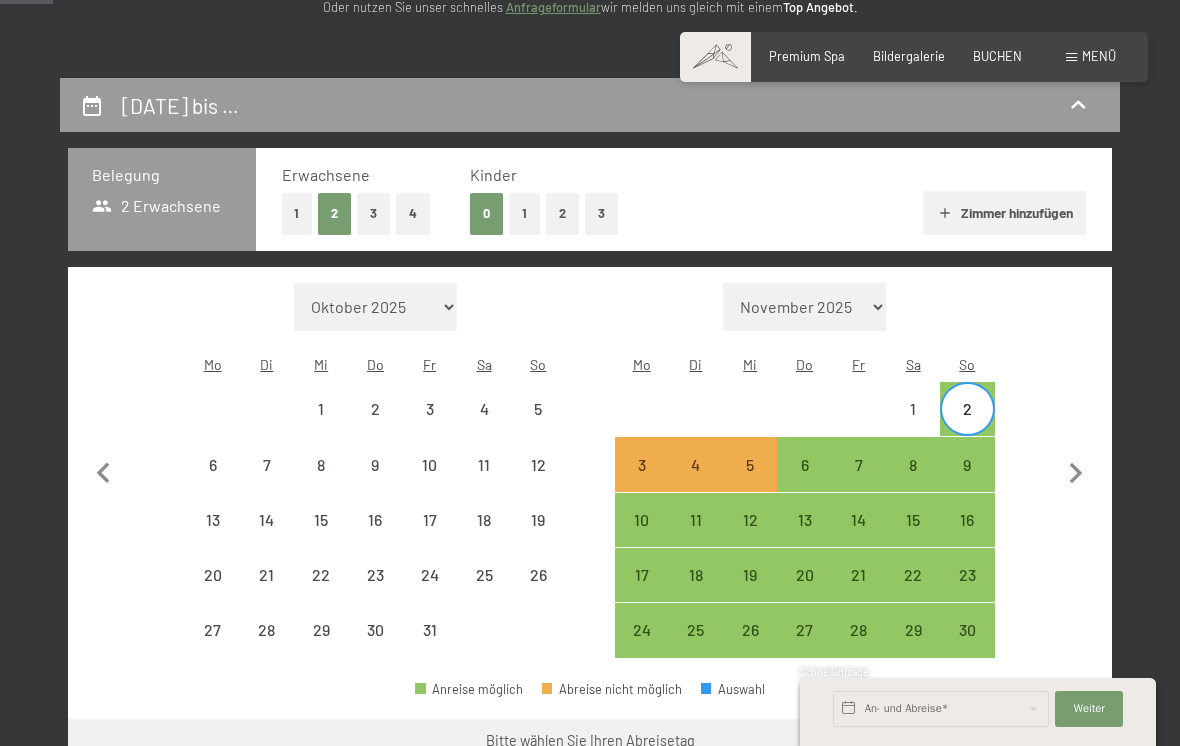 click on "9" at bounding box center (967, 482) 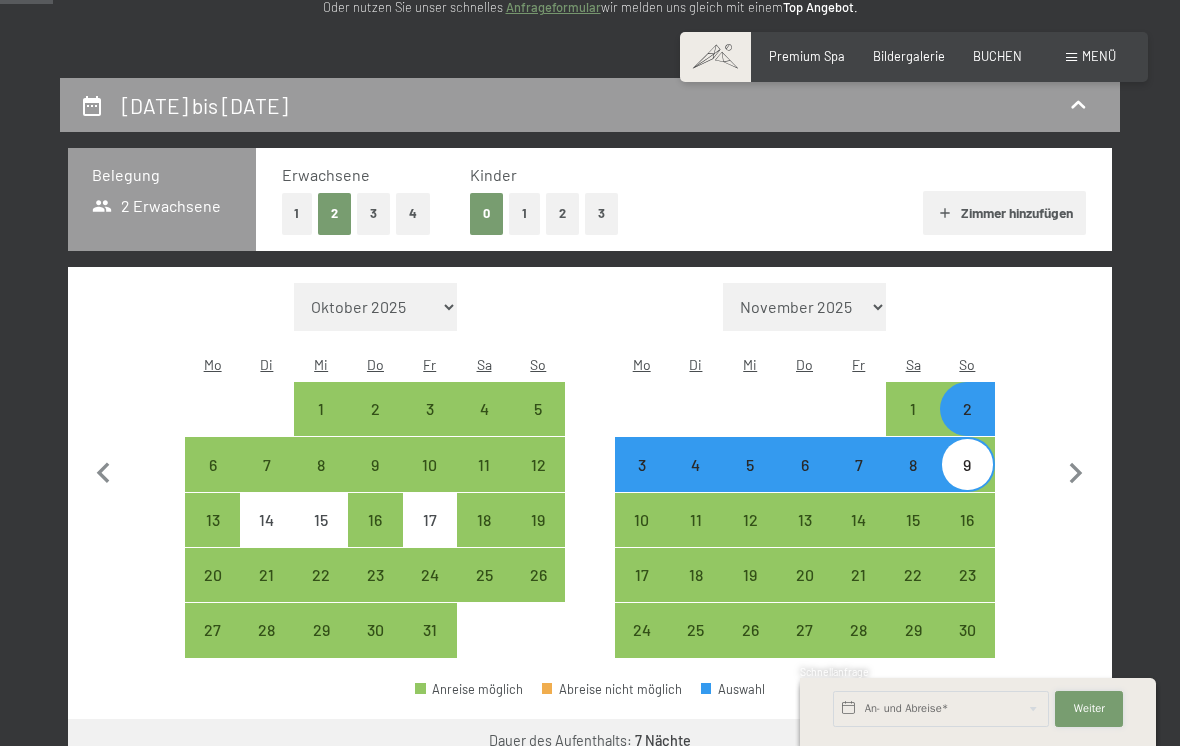click on "Weiter" at bounding box center [1089, 709] 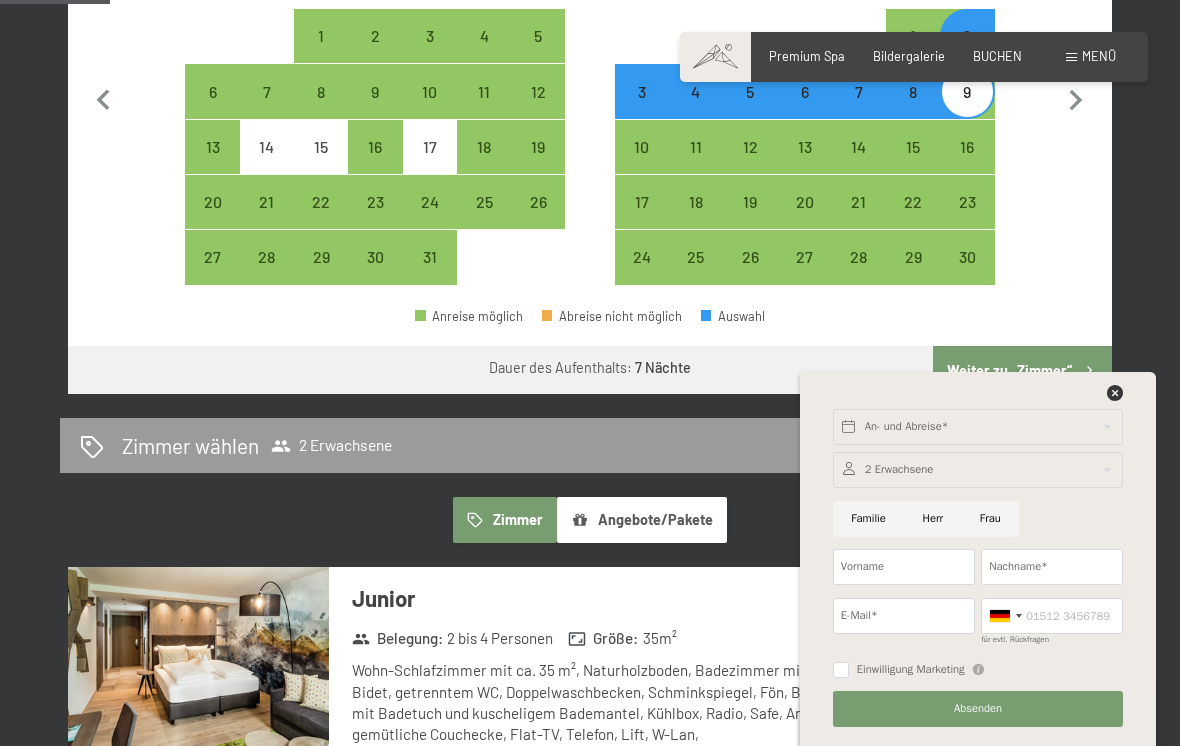 scroll, scrollTop: 683, scrollLeft: 0, axis: vertical 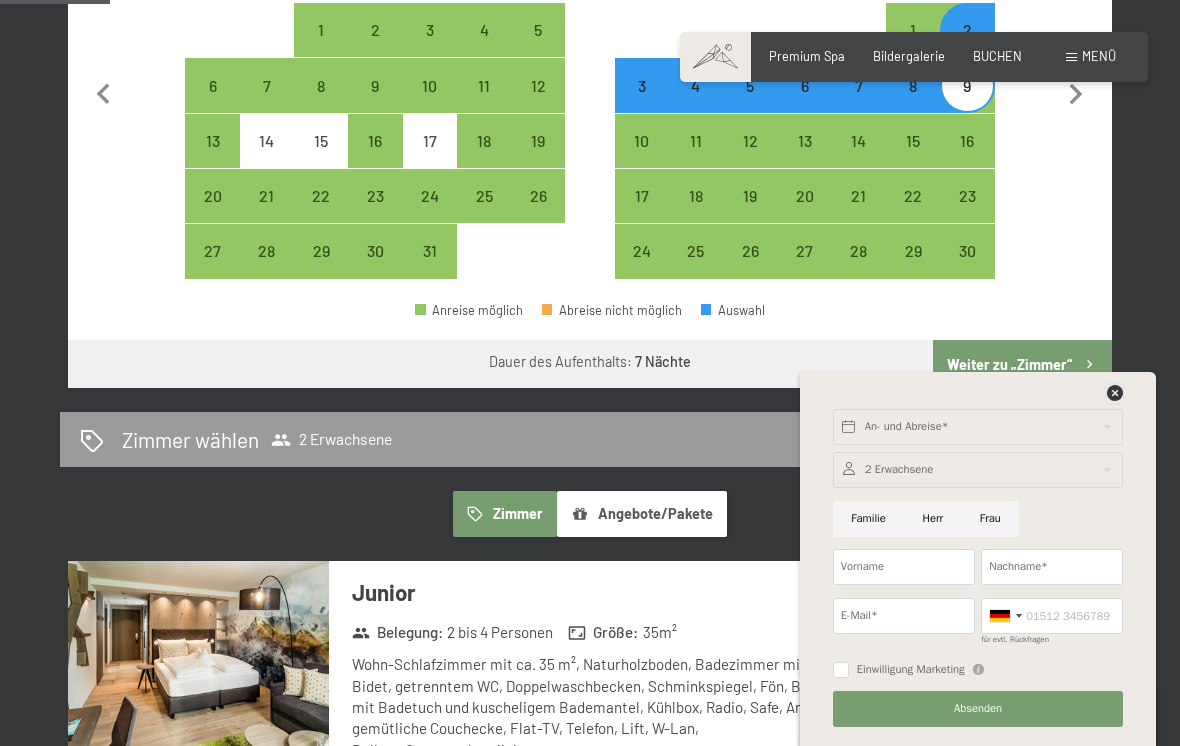 click at bounding box center (1115, 393) 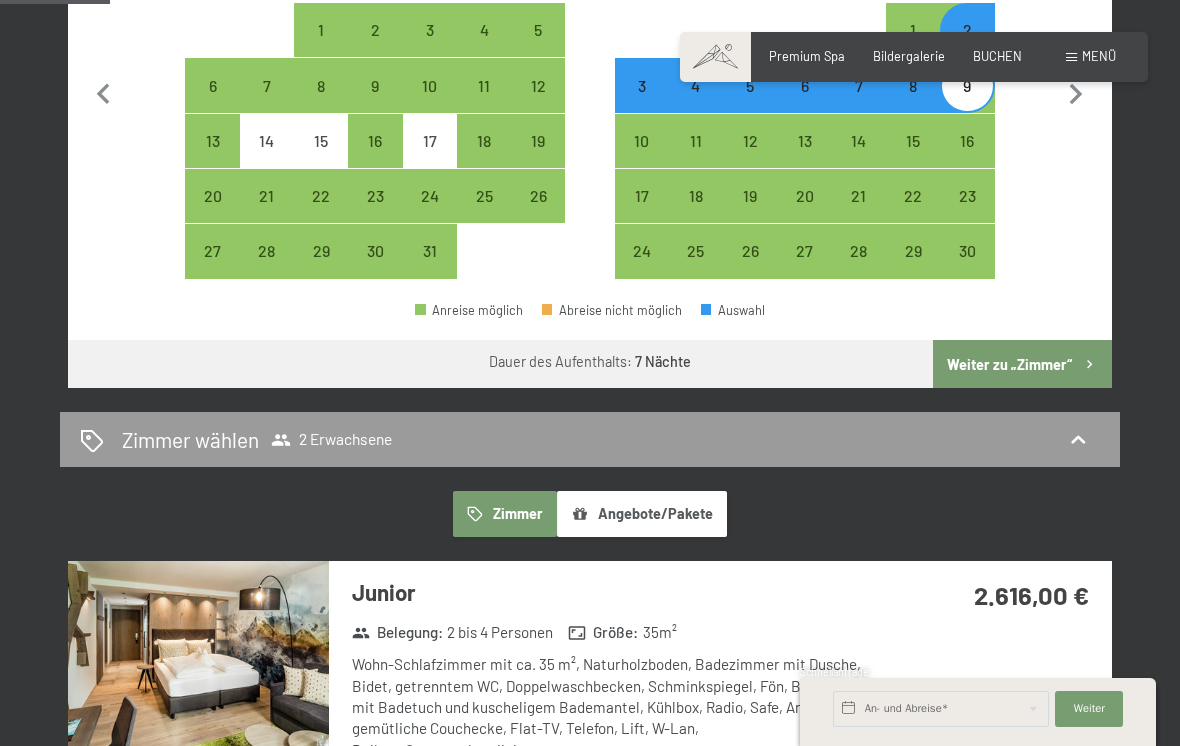 click on "Weiter zu „Zimmer“" at bounding box center (1022, 364) 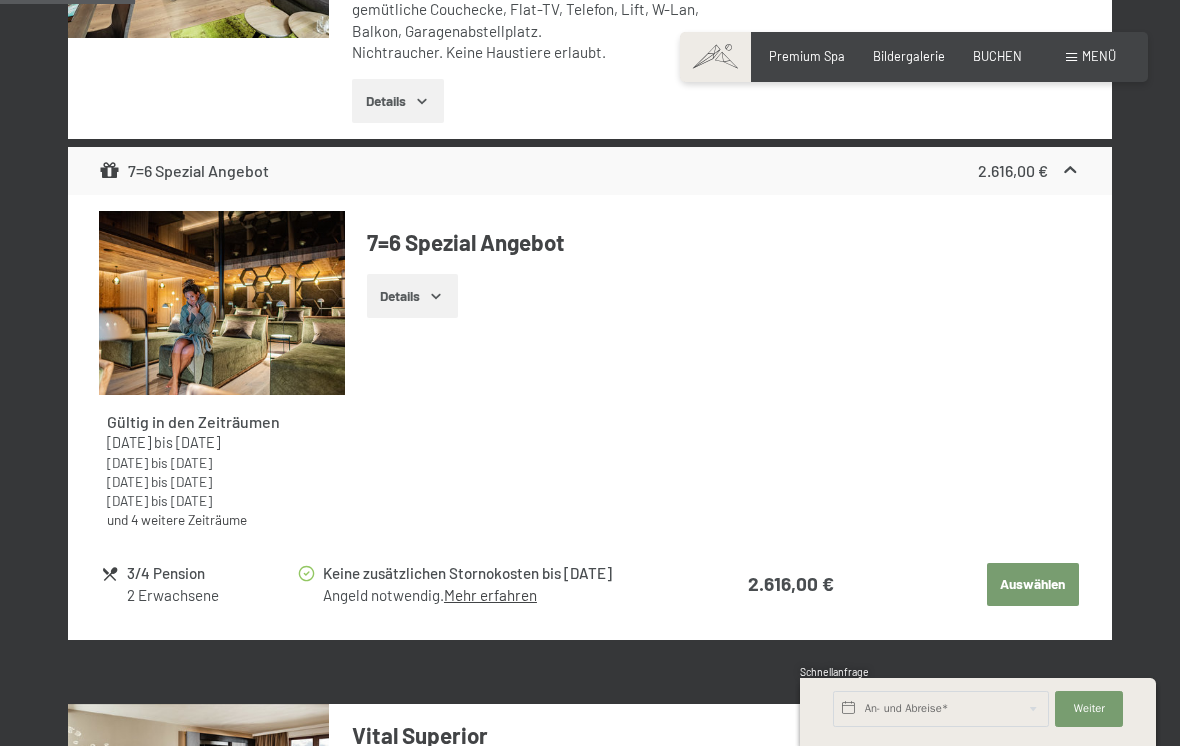 scroll, scrollTop: 768, scrollLeft: 0, axis: vertical 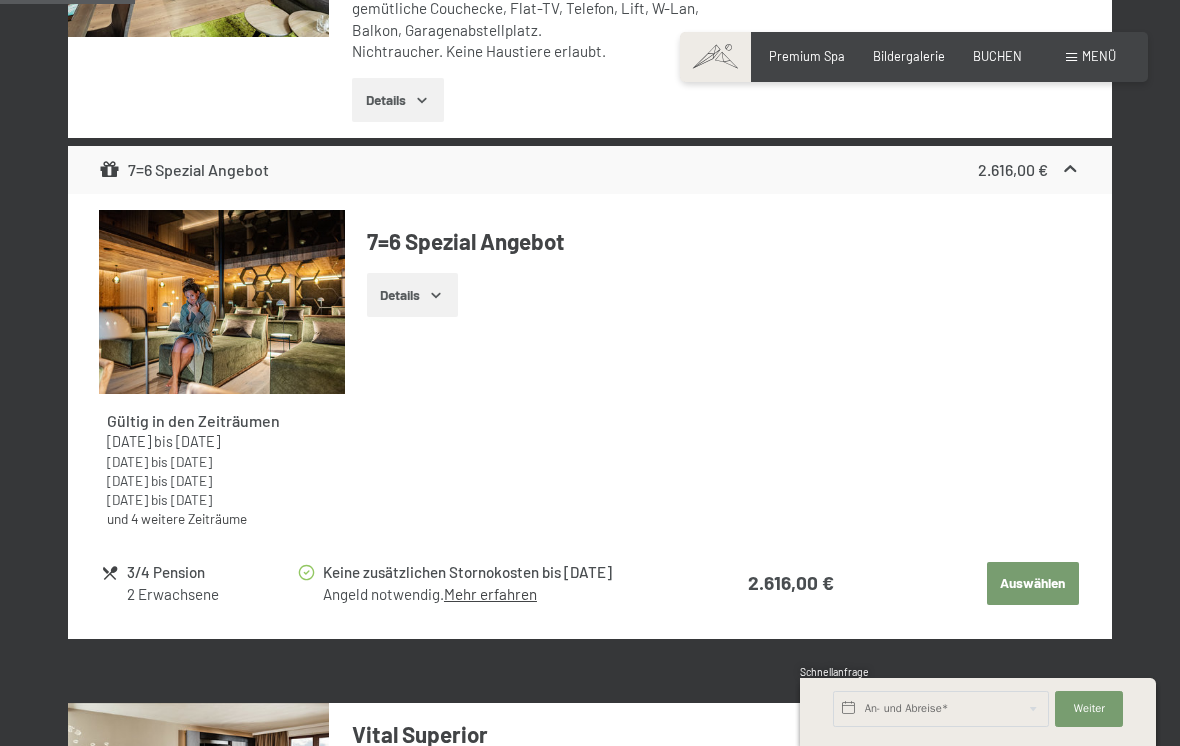 click on "Auswählen" at bounding box center [1033, 584] 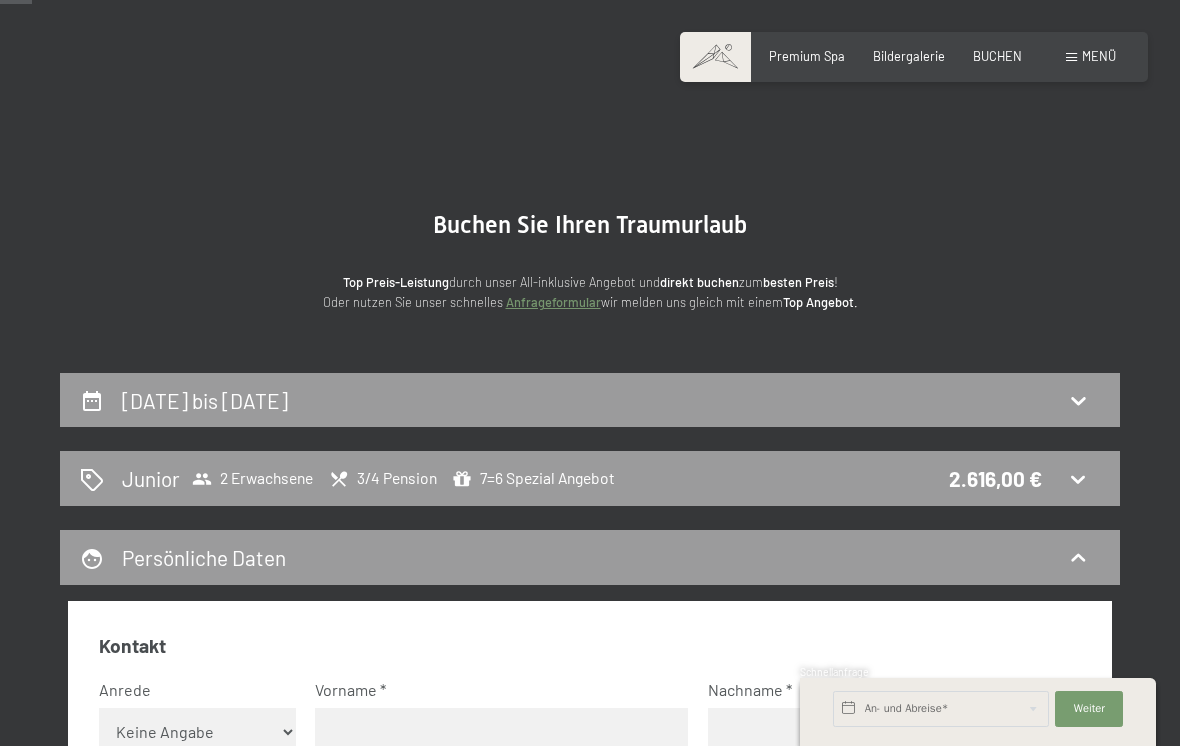 scroll, scrollTop: 0, scrollLeft: 0, axis: both 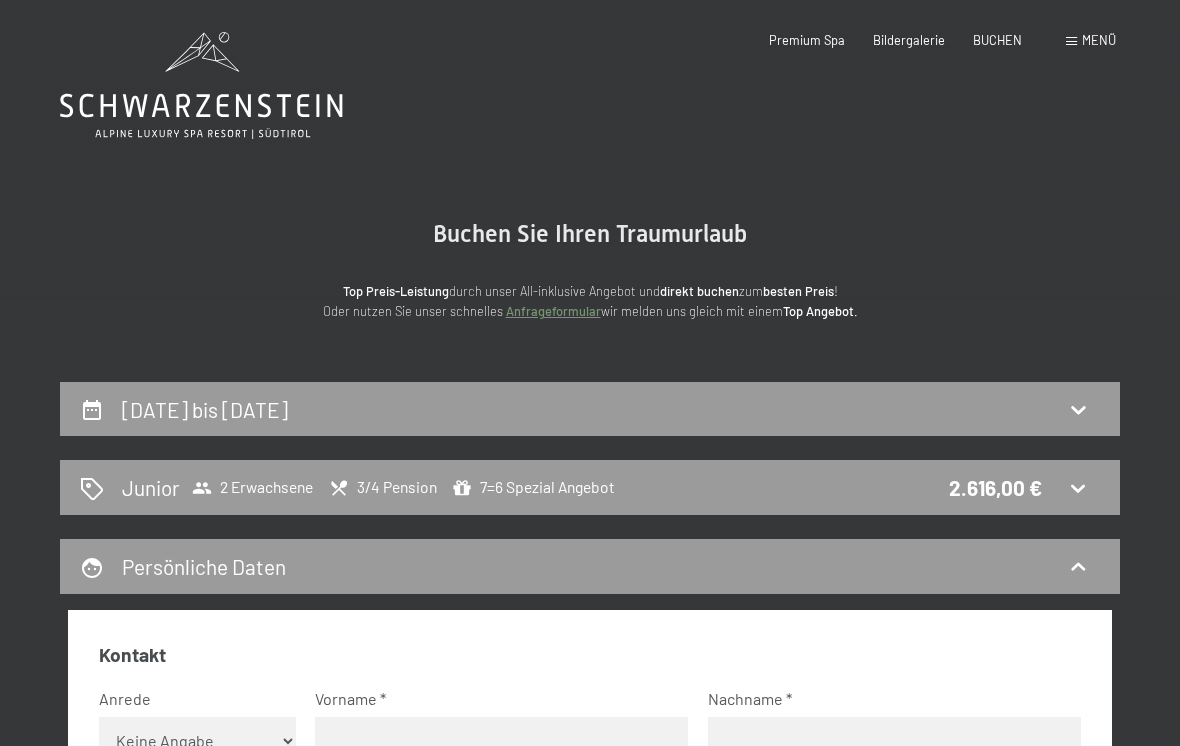 click on "Junior 2 Erwachsene  3/4 Pension 7=6 Spezial Angebot 2.616,00 €" at bounding box center [590, 487] 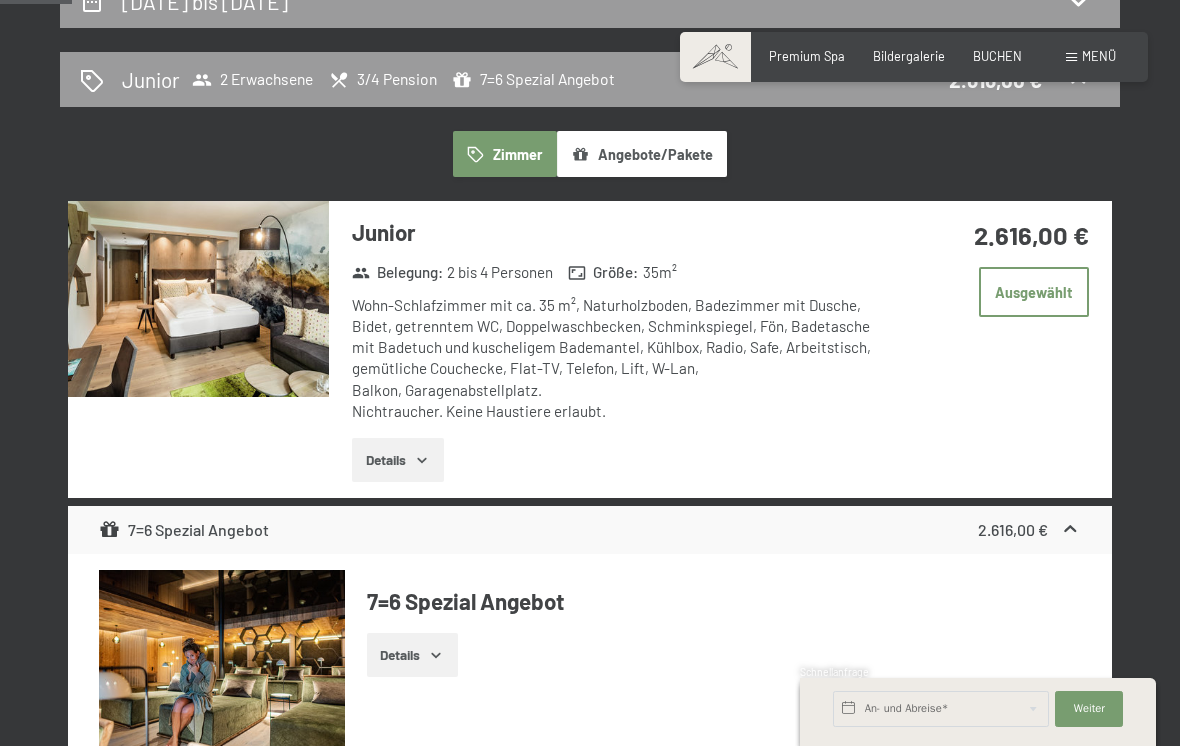 scroll, scrollTop: 410, scrollLeft: 0, axis: vertical 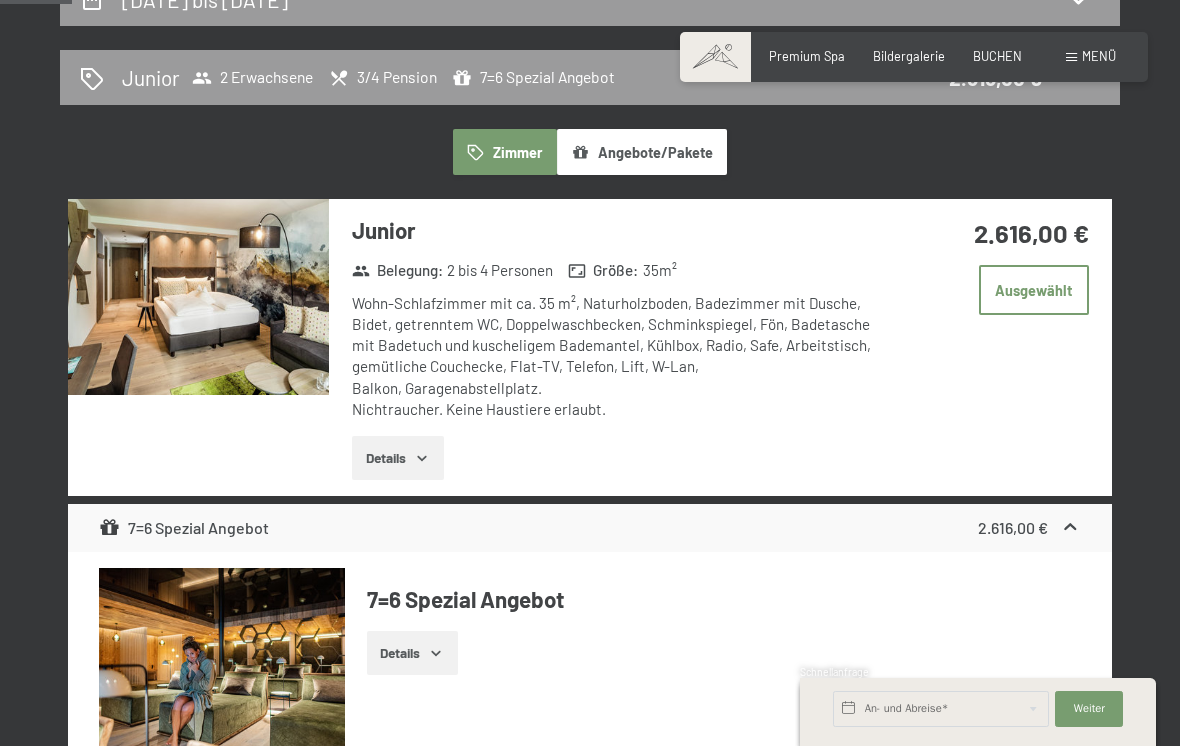 click on "Details" at bounding box center (412, 653) 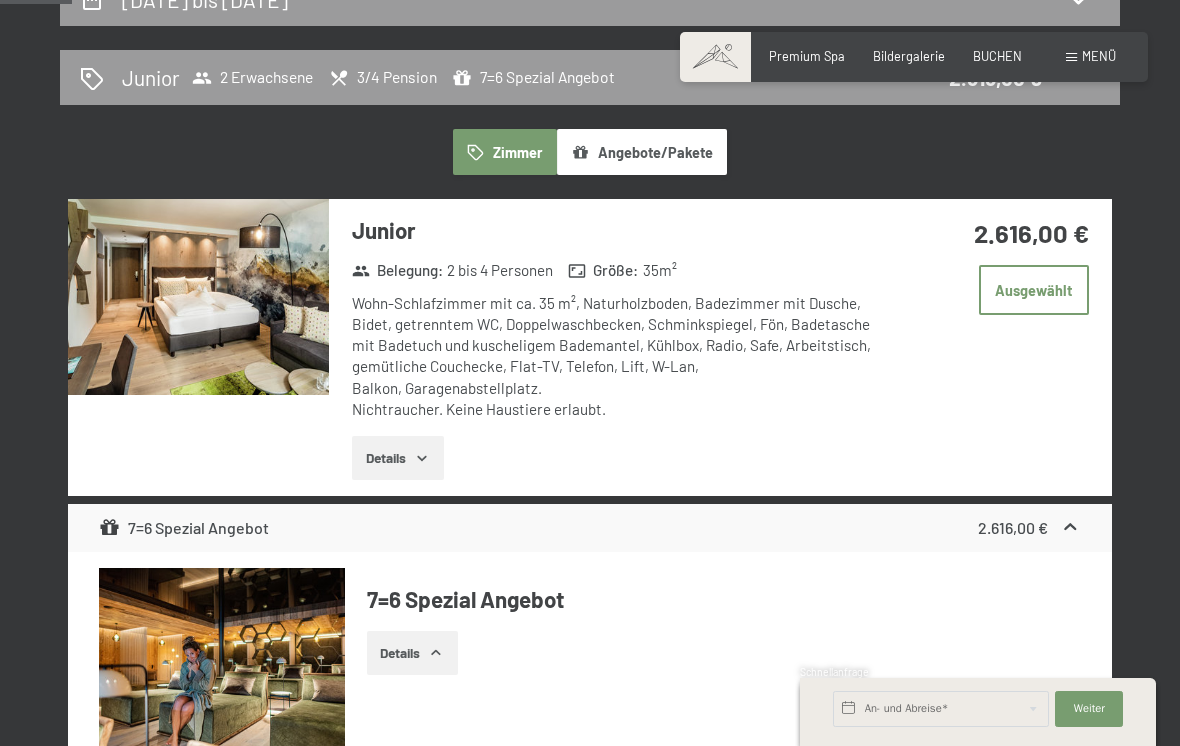 click 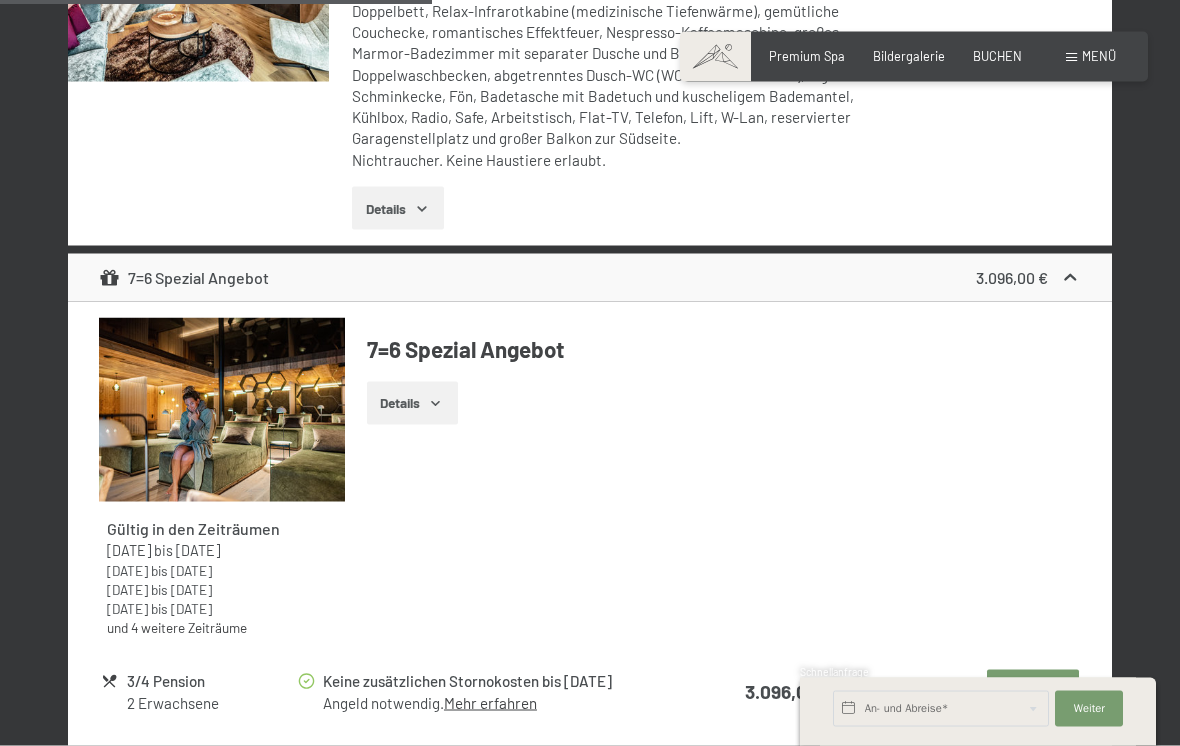 scroll, scrollTop: 2473, scrollLeft: 0, axis: vertical 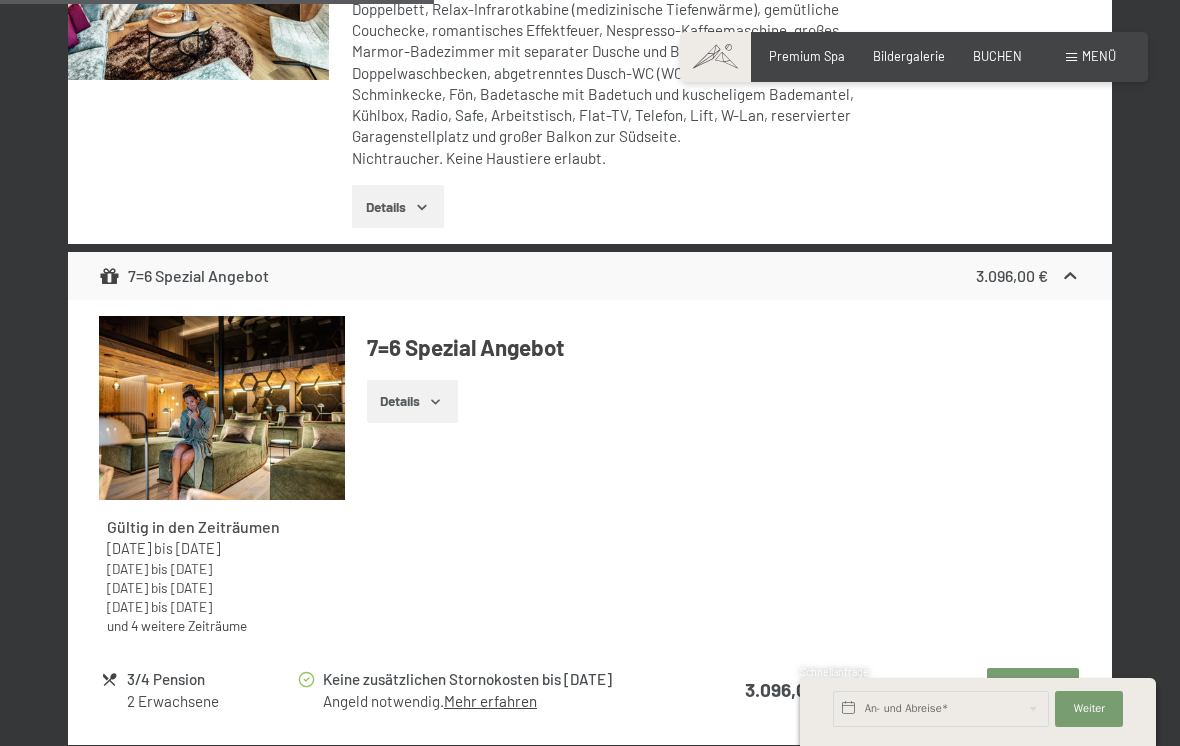 click on "Auswählen" at bounding box center [1033, -235] 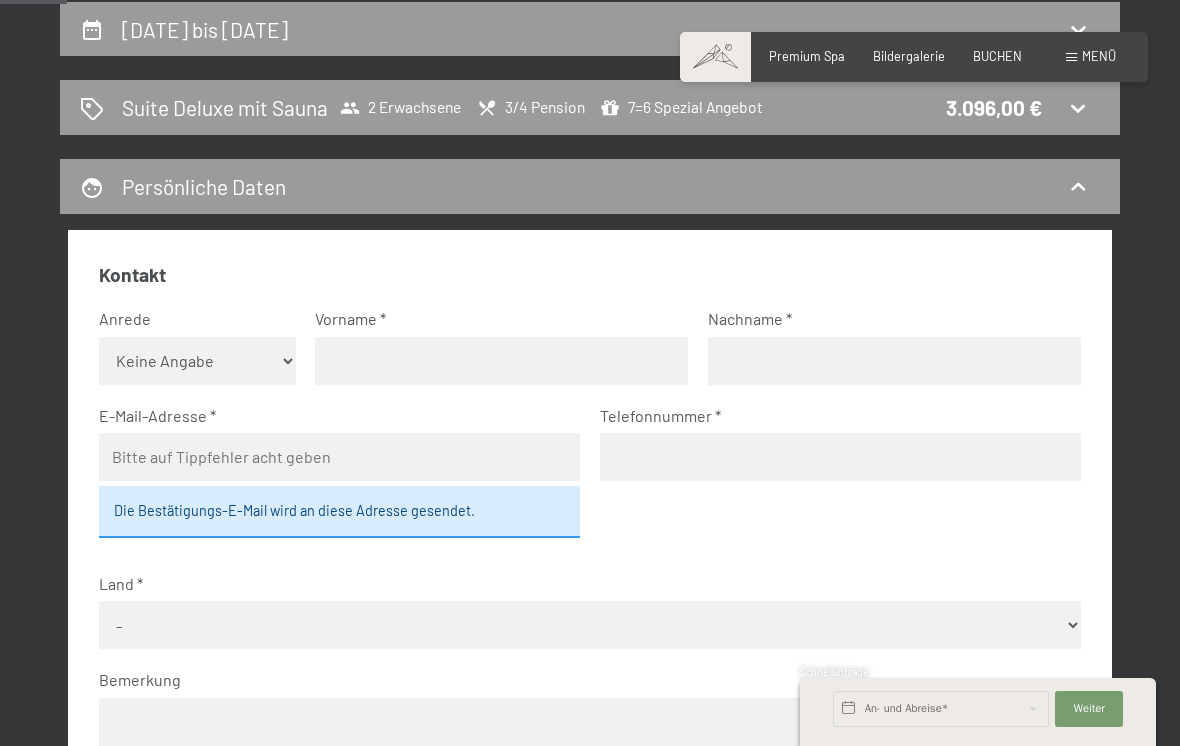 click on "Suite Deluxe mit Sauna 2 Erwachsene  3/4 Pension 7=6 Spezial Angebot 3.096,00 €" at bounding box center [590, 107] 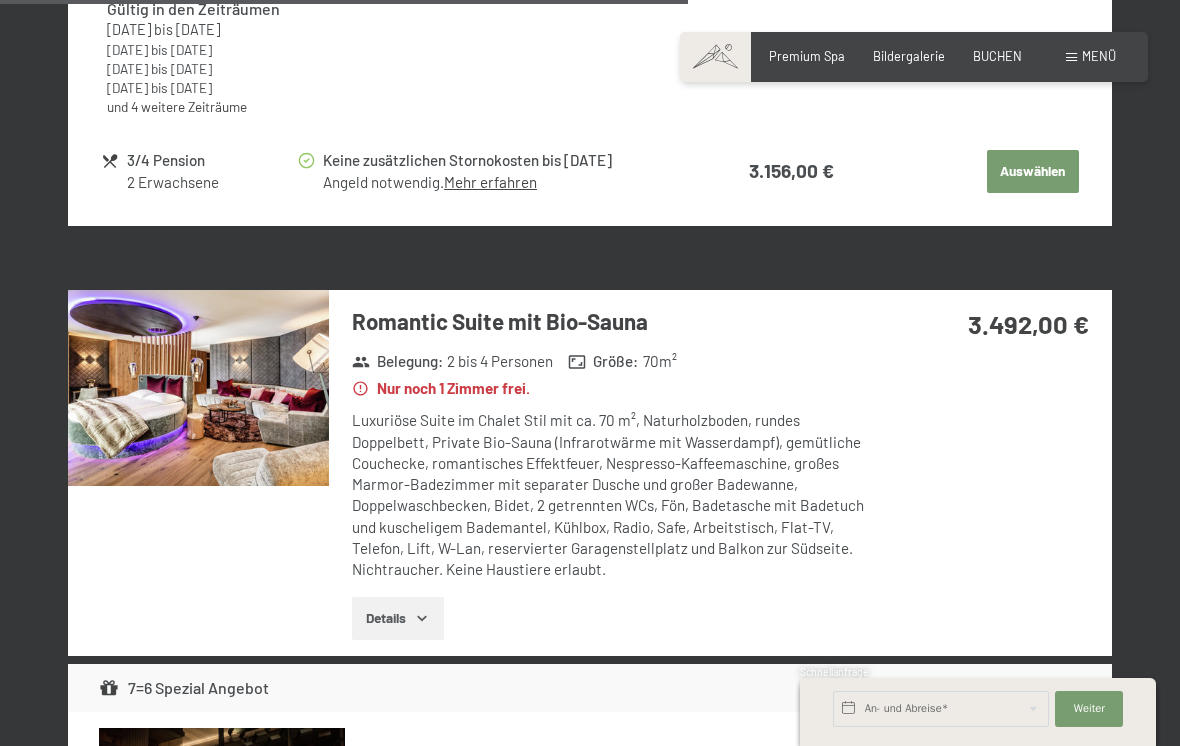 scroll, scrollTop: 3916, scrollLeft: 0, axis: vertical 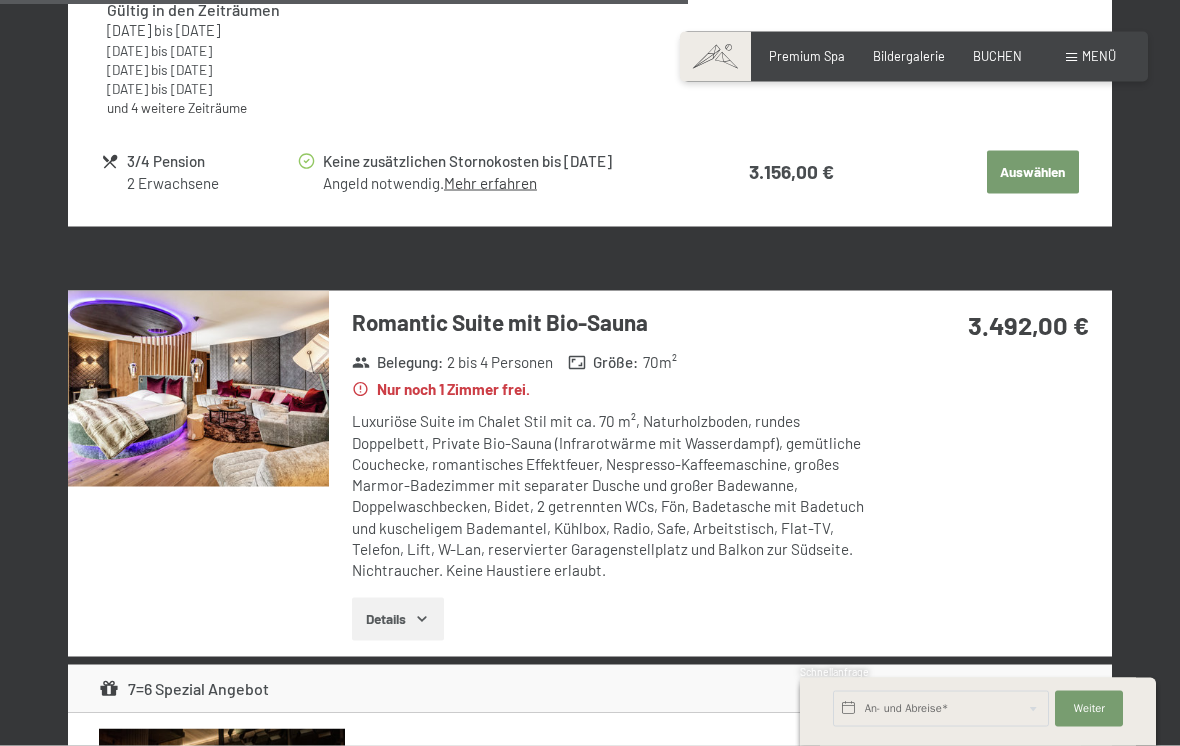 click on "Romantic Suite mit Bio-Sauna Belegung : 2 bis 4 Personen Größe : 70  m² Nur noch 1 Zimmer frei. Luxuriöse Suite im Chalet Stil mit ca. 70 m², Naturholzboden, rundes Doppelbett, Private Bio-Sauna (Infrarotwärme mit Wasserdampf), gemütliche Couchecke, romantisches Effektfeuer, Nespresso-Kaffeemaschine, großes Marmor-Badezimmer mit separater Dusche und großer Badewanne, Doppelwaschbecken, Bidet, 2 getrennten WCs, Fön, Badetasche mit Badetuch und kuscheligem Bademantel, Kühlbox, Radio, Safe, Arbeitstisch, Flat-TV, Telefon, Lift, W-Lan, reservierter Garagenstellplatz und Balkon zur Südseite. Nichtraucher. Keine Haustiere erlaubt. Details 3.492,00 €" at bounding box center [590, 474] 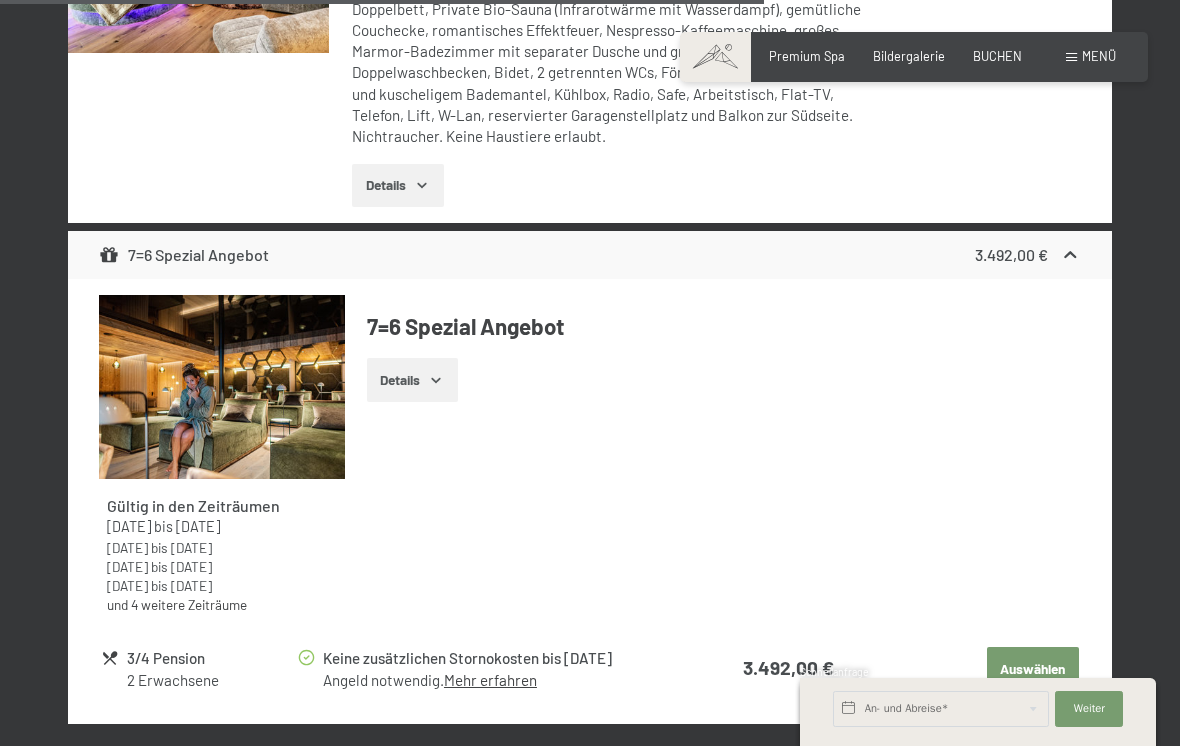 click on "Auswählen" at bounding box center [1033, -2998] 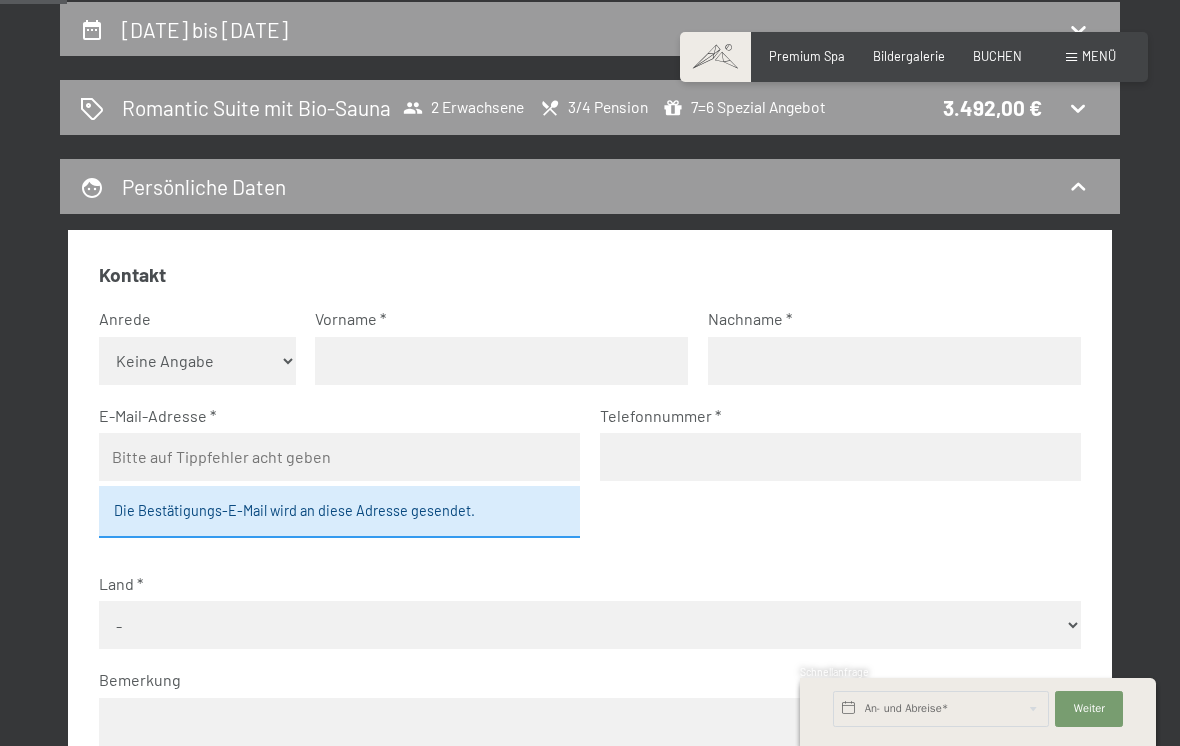 click on "Romantic Suite mit Bio-Sauna 2 Erwachsene  3/4 Pension 7=6 Spezial Angebot 3.492,00 €" at bounding box center (590, 107) 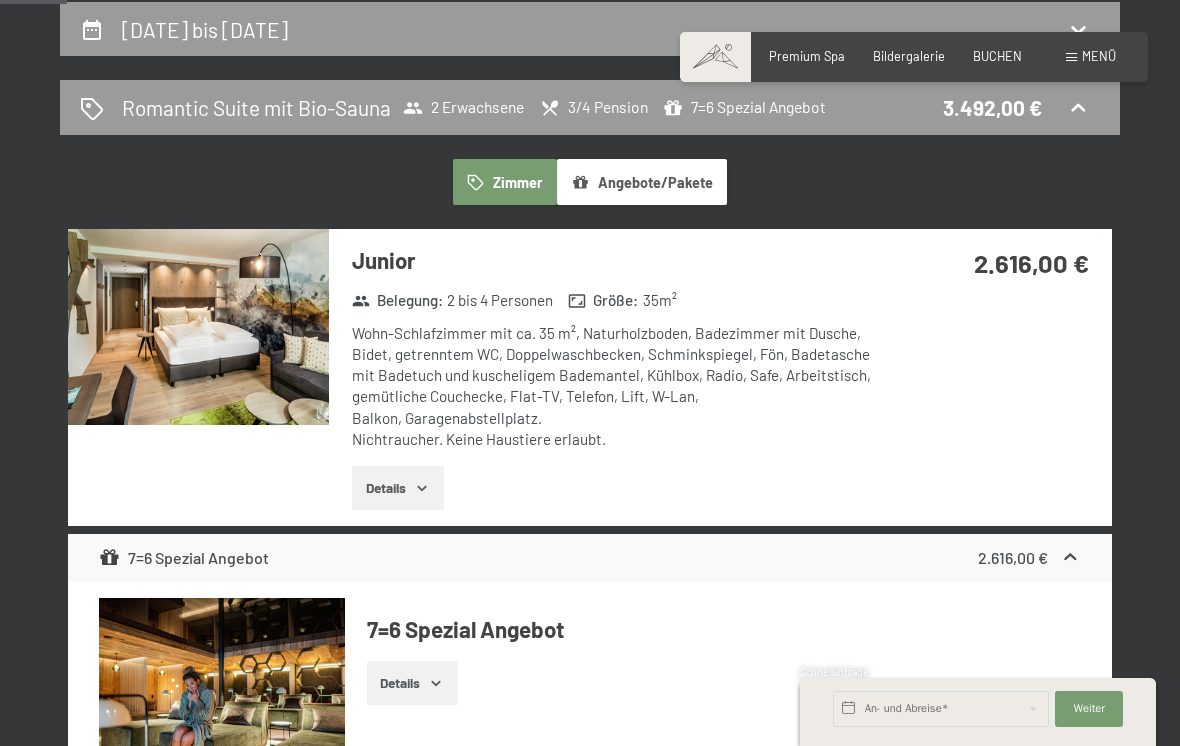 click on "[DATE] bis [DATE]" at bounding box center [590, 29] 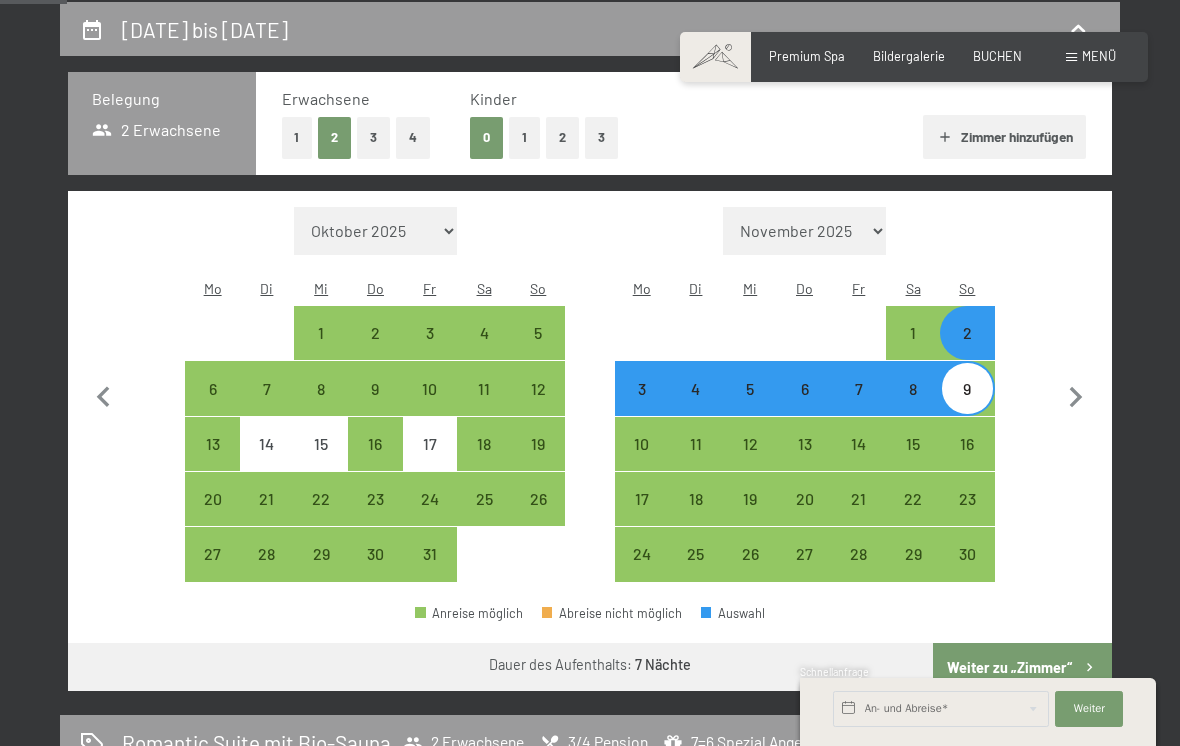 click on "3" at bounding box center [642, 406] 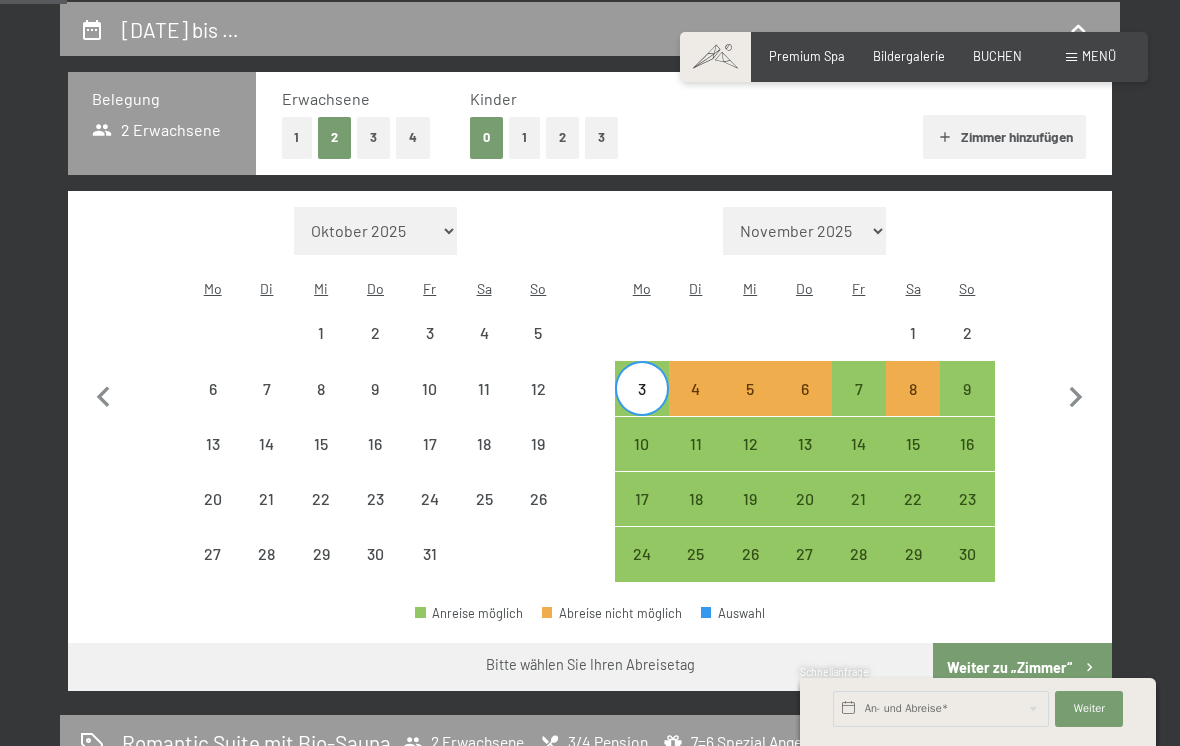 click on "10" at bounding box center (642, 461) 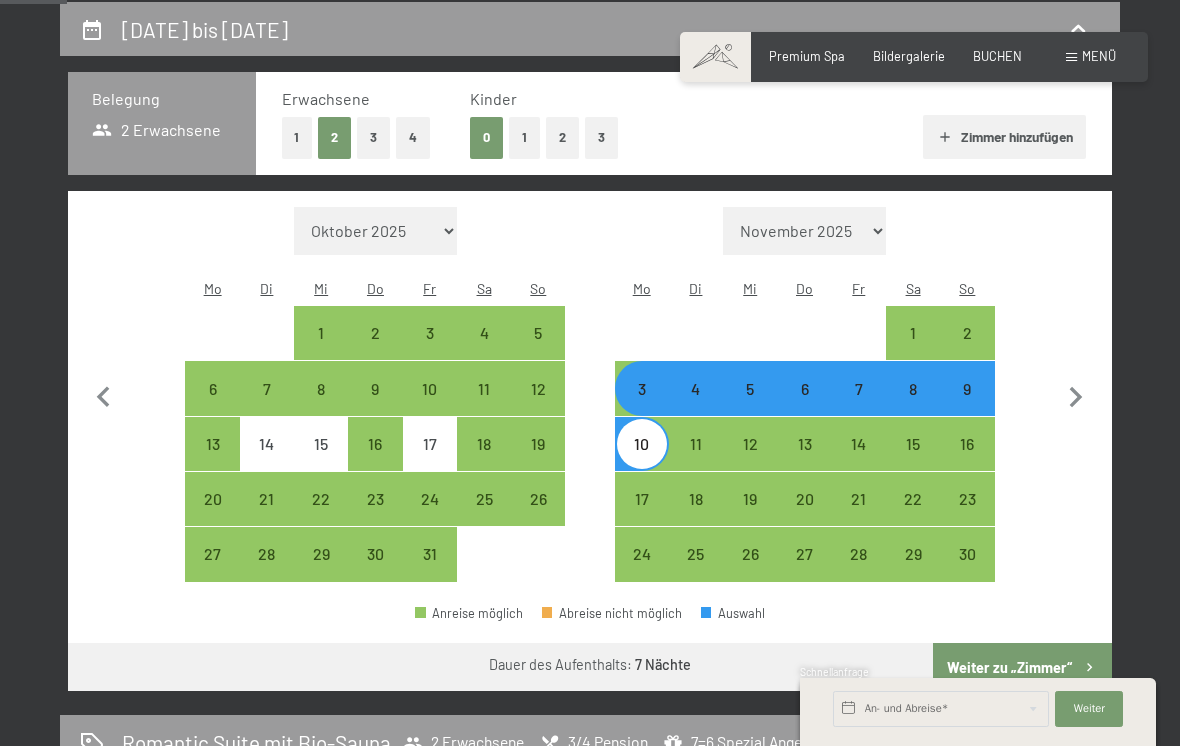 click on "Weiter zu „Zimmer“" at bounding box center (1022, 667) 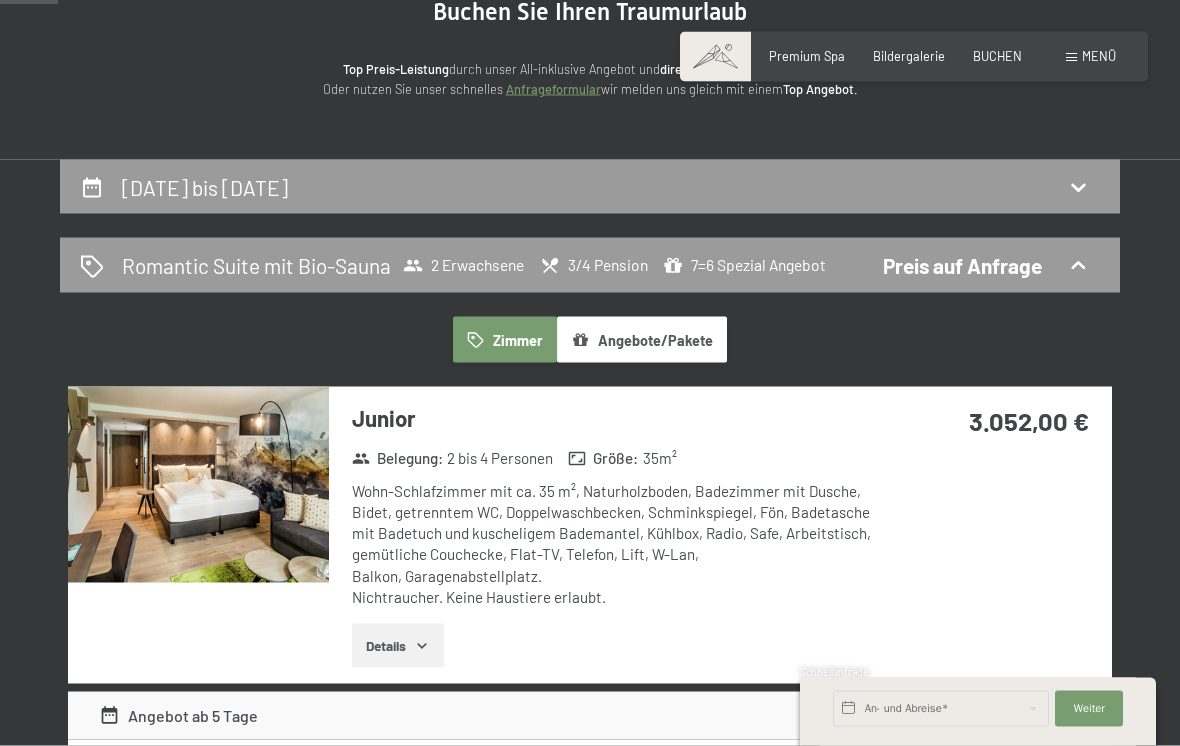 scroll, scrollTop: 218, scrollLeft: 0, axis: vertical 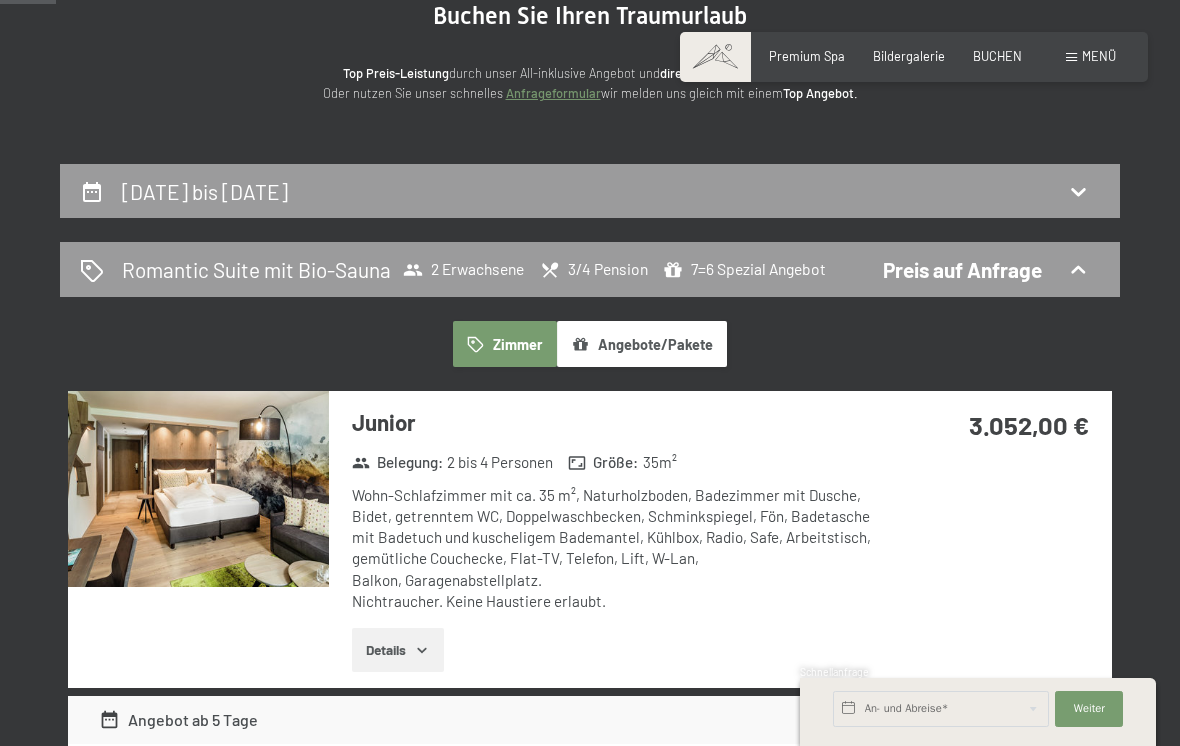 click on "[DATE] bis [DATE]" at bounding box center [590, 191] 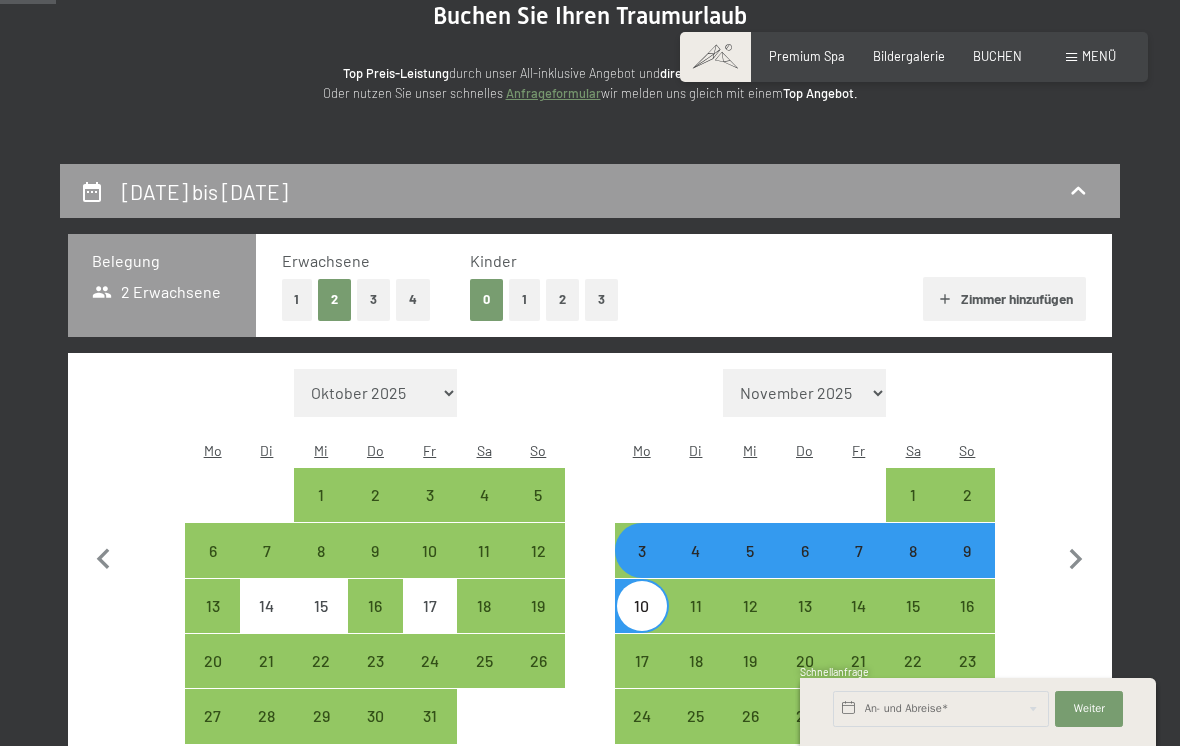 scroll, scrollTop: 380, scrollLeft: 0, axis: vertical 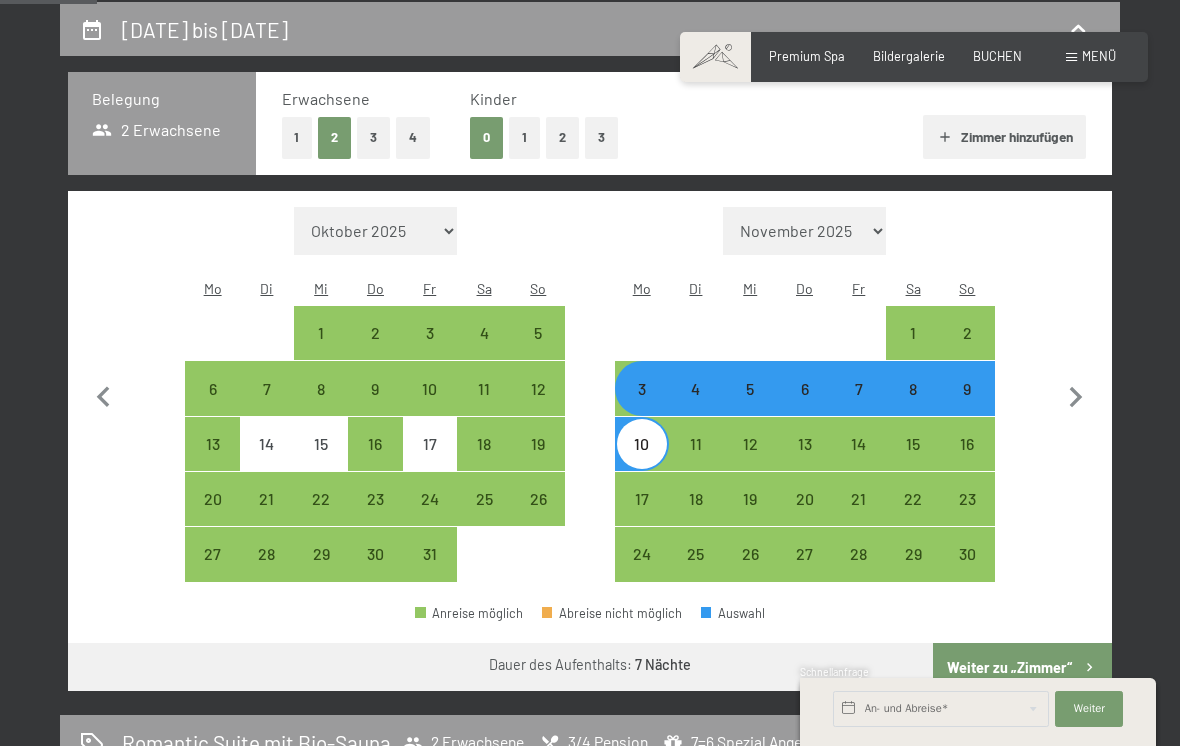 click on "9" at bounding box center [967, 406] 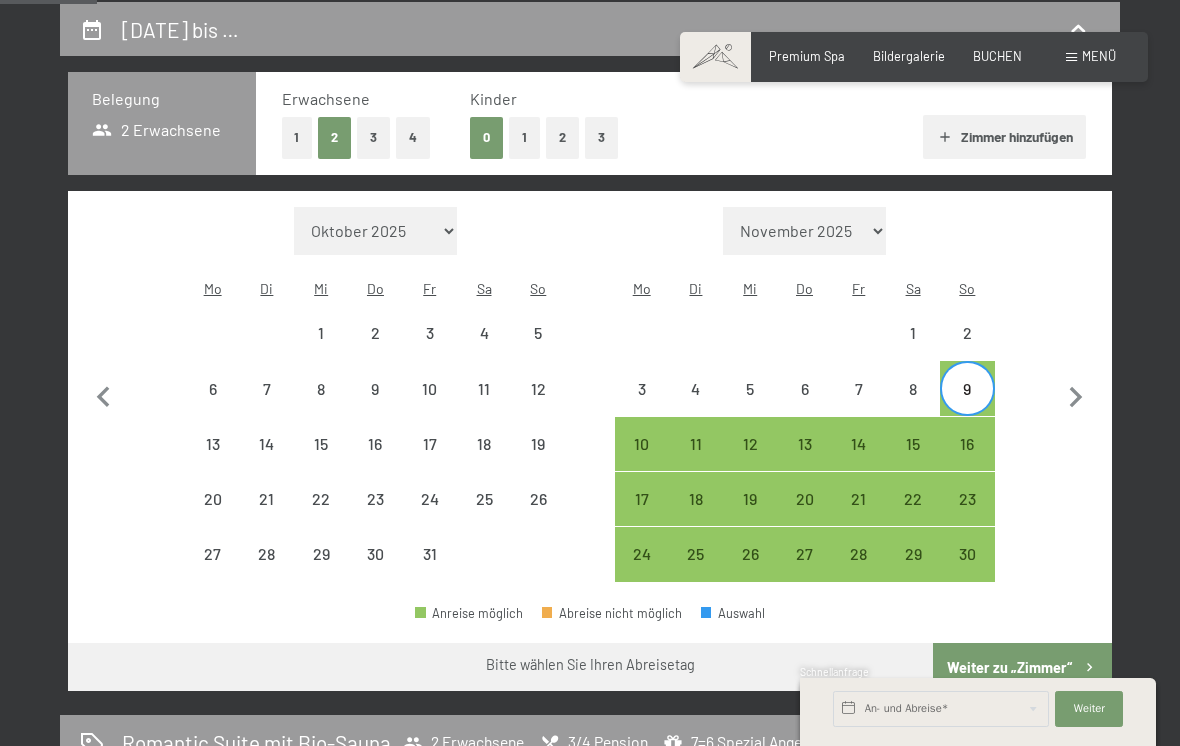 click on "16" at bounding box center [967, 461] 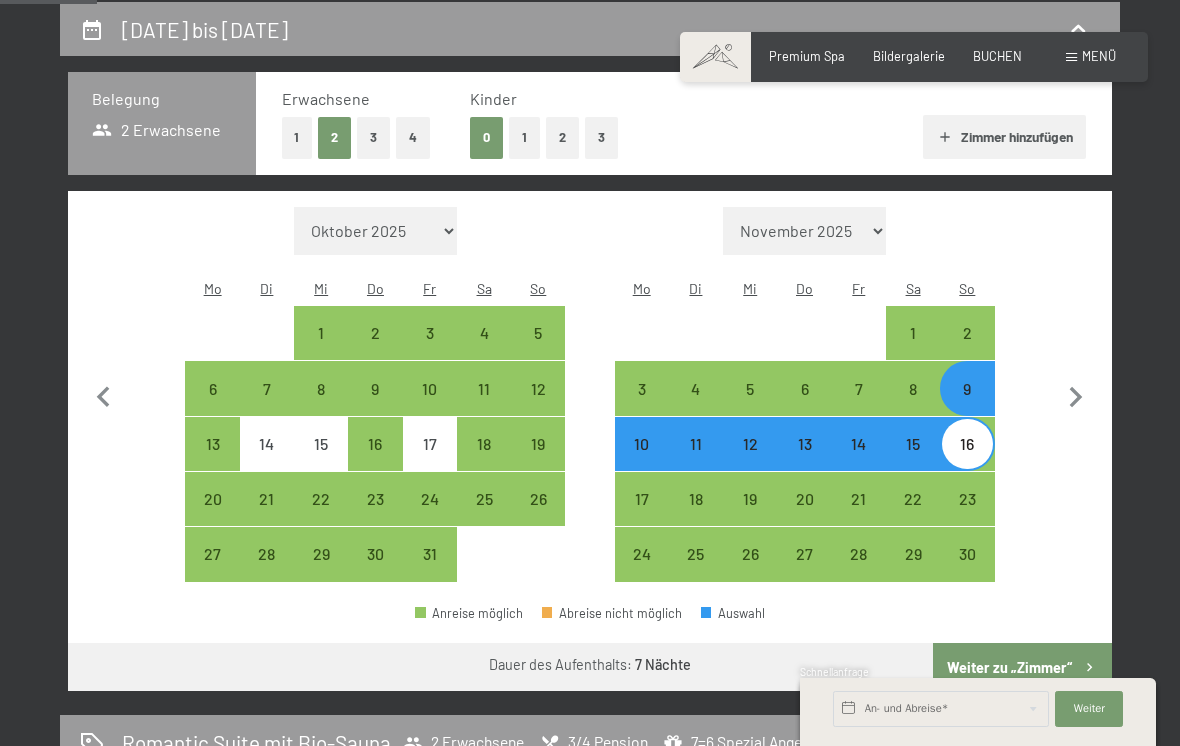 click on "Weiter zu „Zimmer“" at bounding box center (1022, 667) 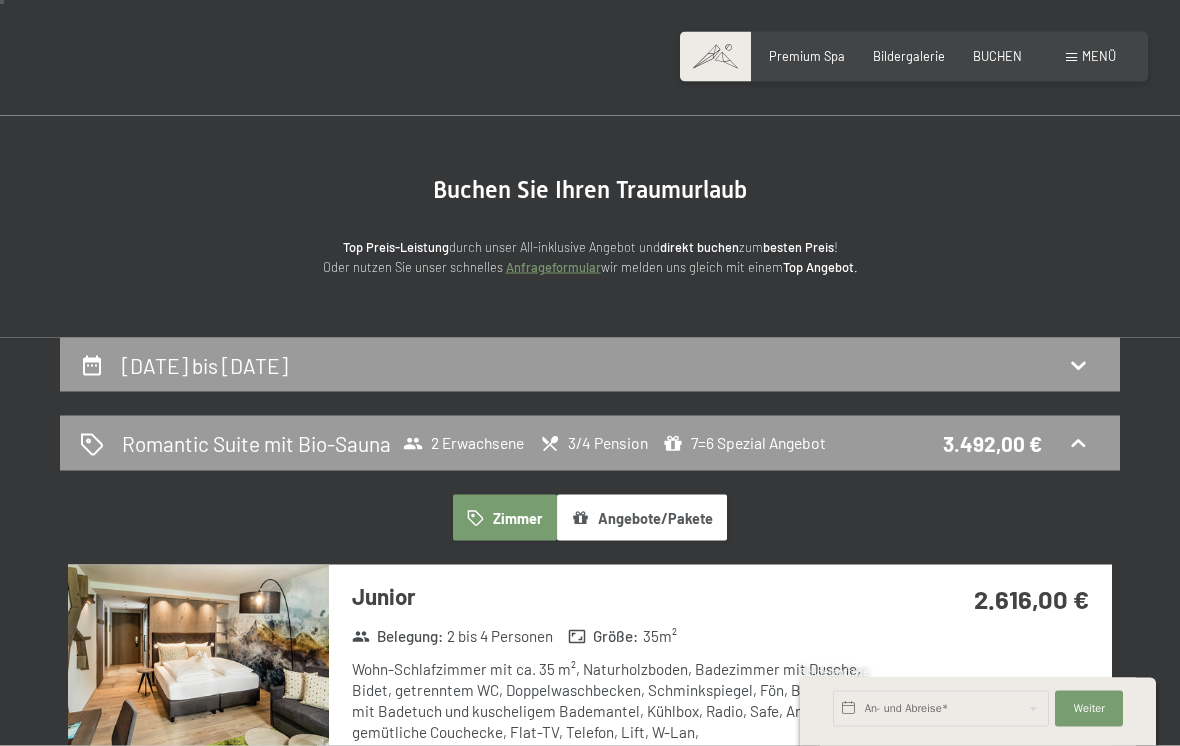 scroll, scrollTop: 47, scrollLeft: 0, axis: vertical 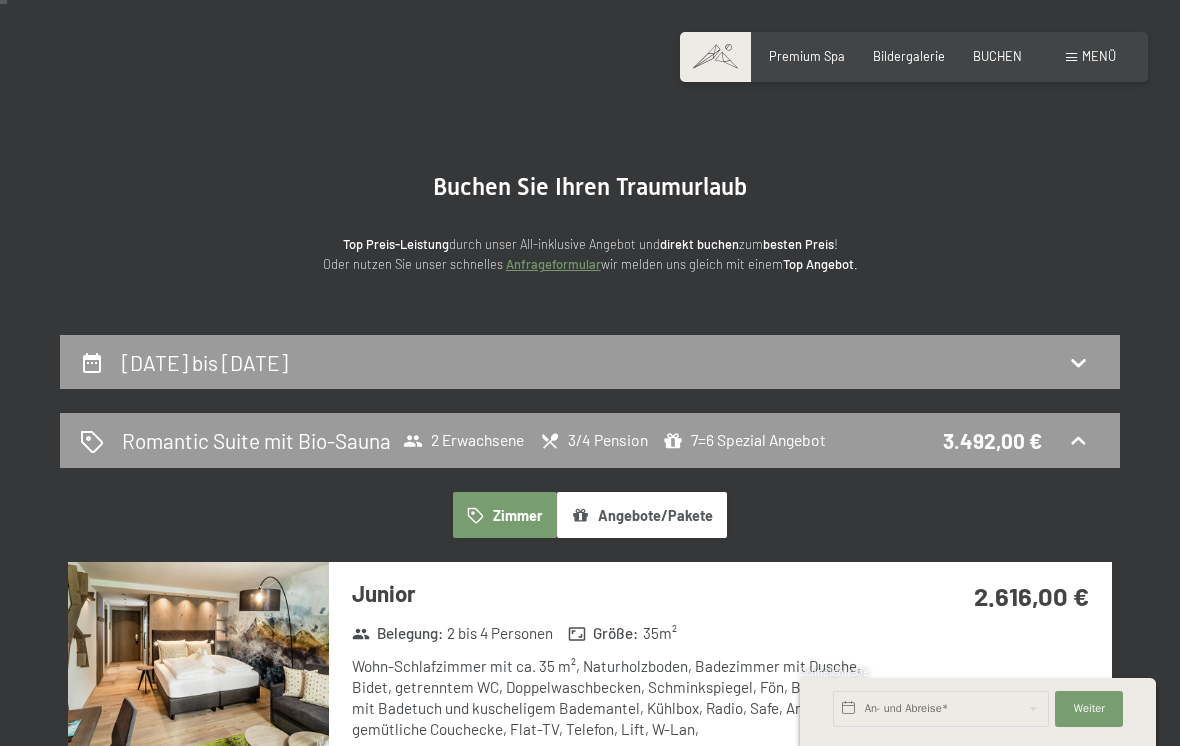 click on "[DATE] bis [DATE]" at bounding box center [590, 362] 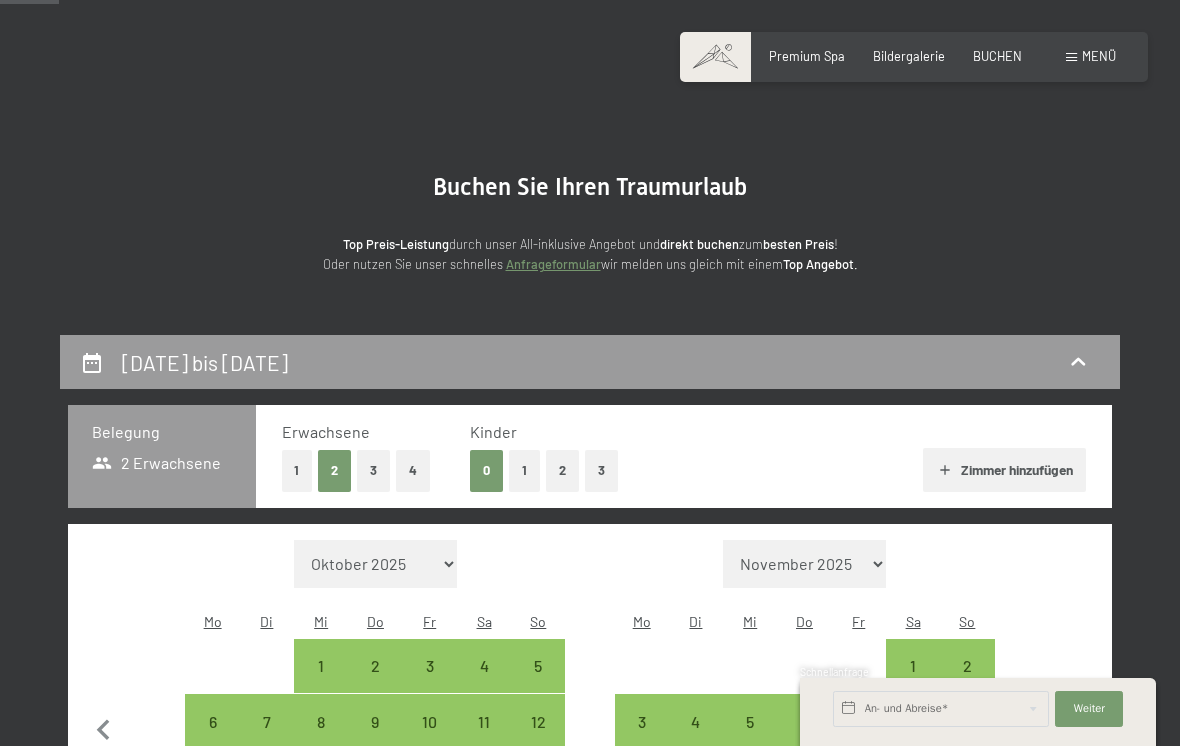 scroll, scrollTop: 380, scrollLeft: 0, axis: vertical 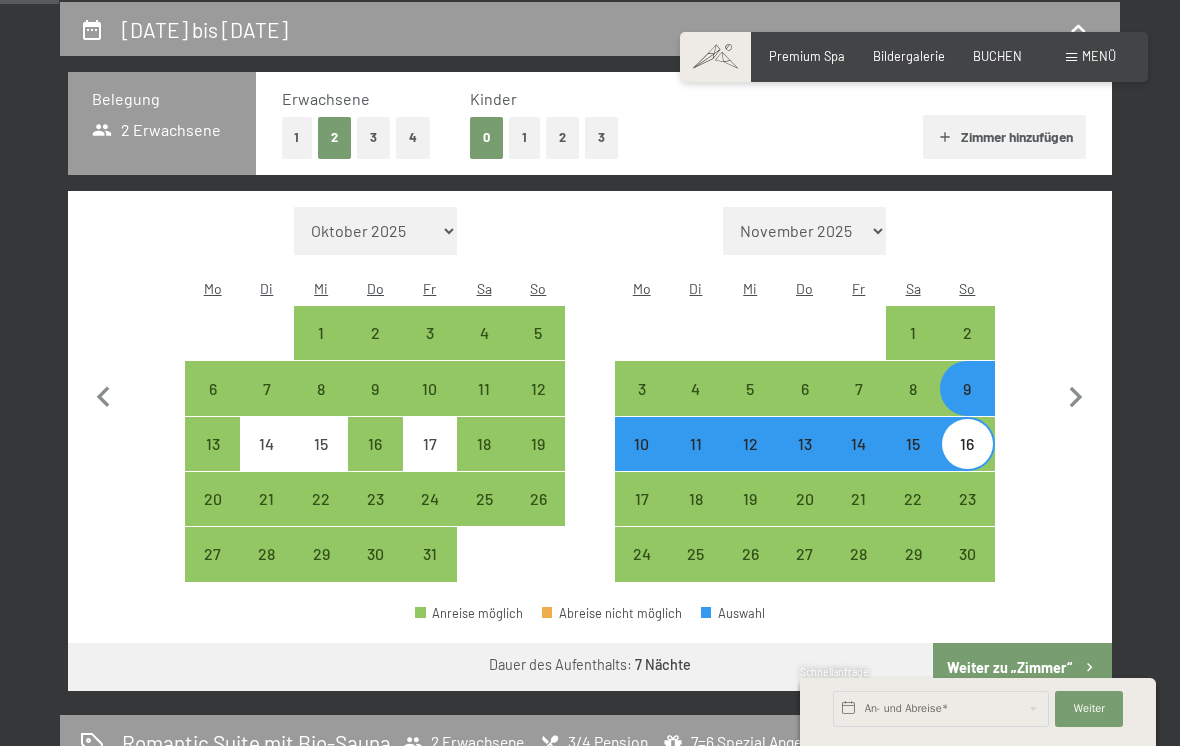 click on "12" at bounding box center (750, 461) 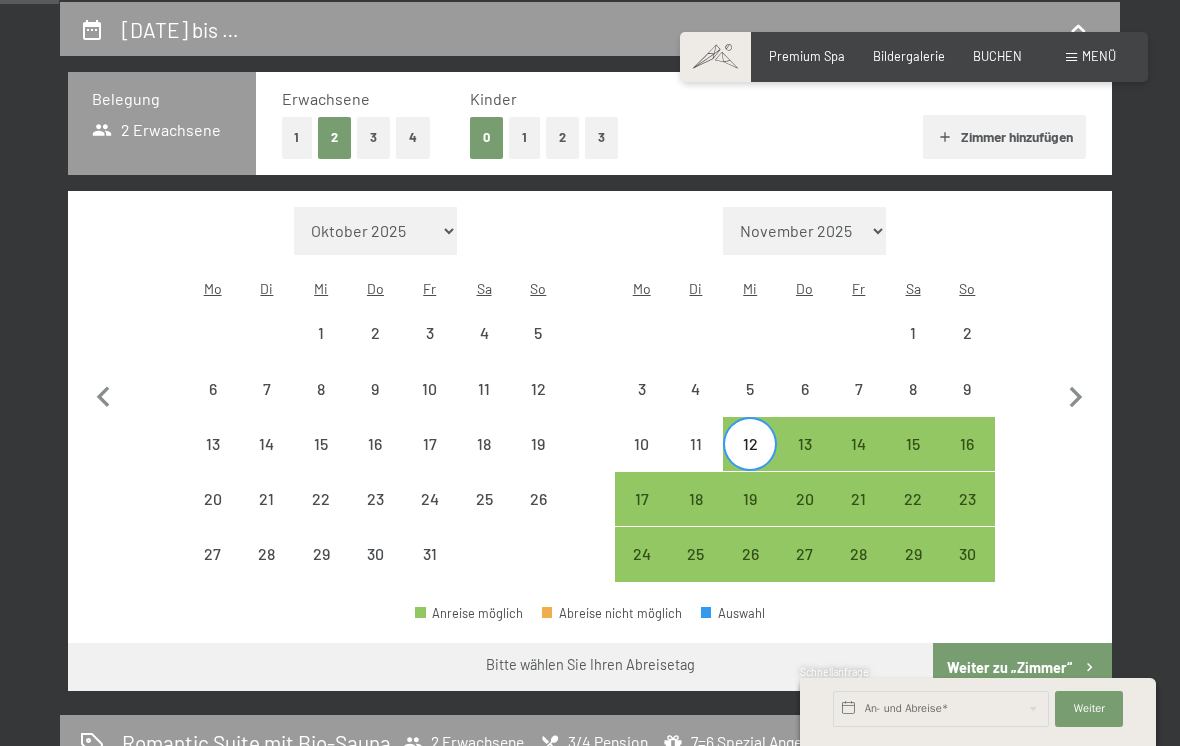 click on "19" at bounding box center (750, 516) 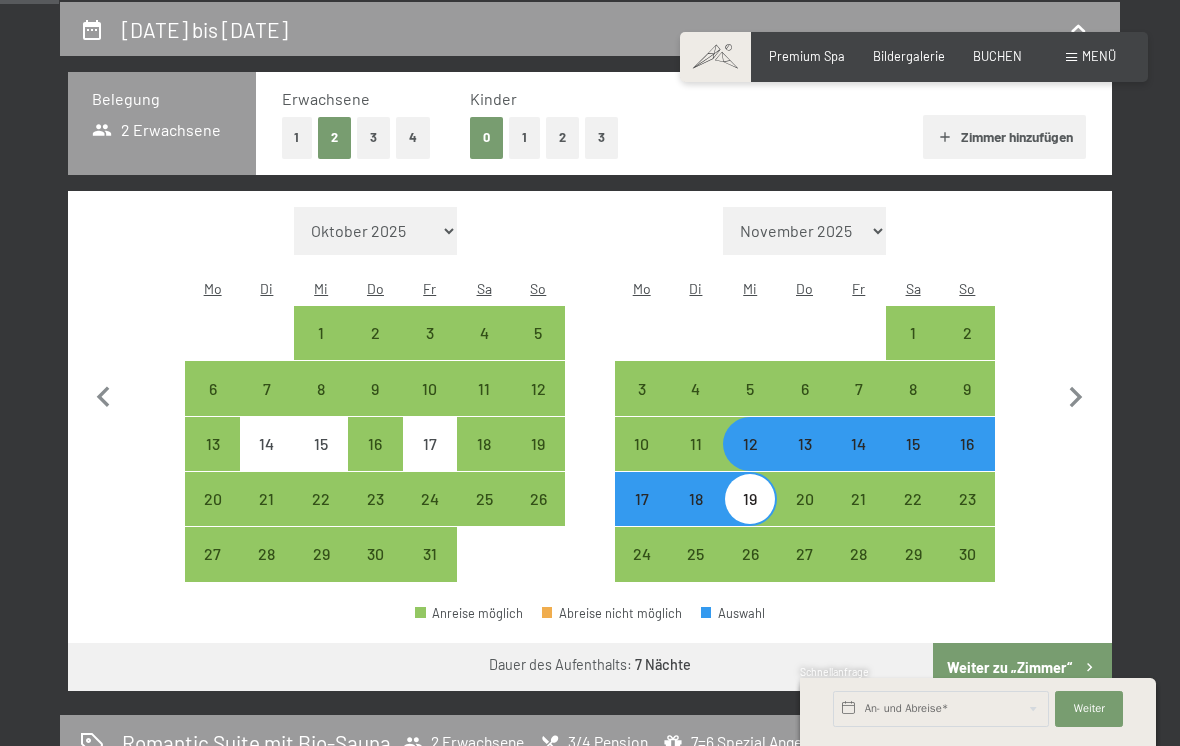click on "Weiter zu „Zimmer“" at bounding box center (1022, 667) 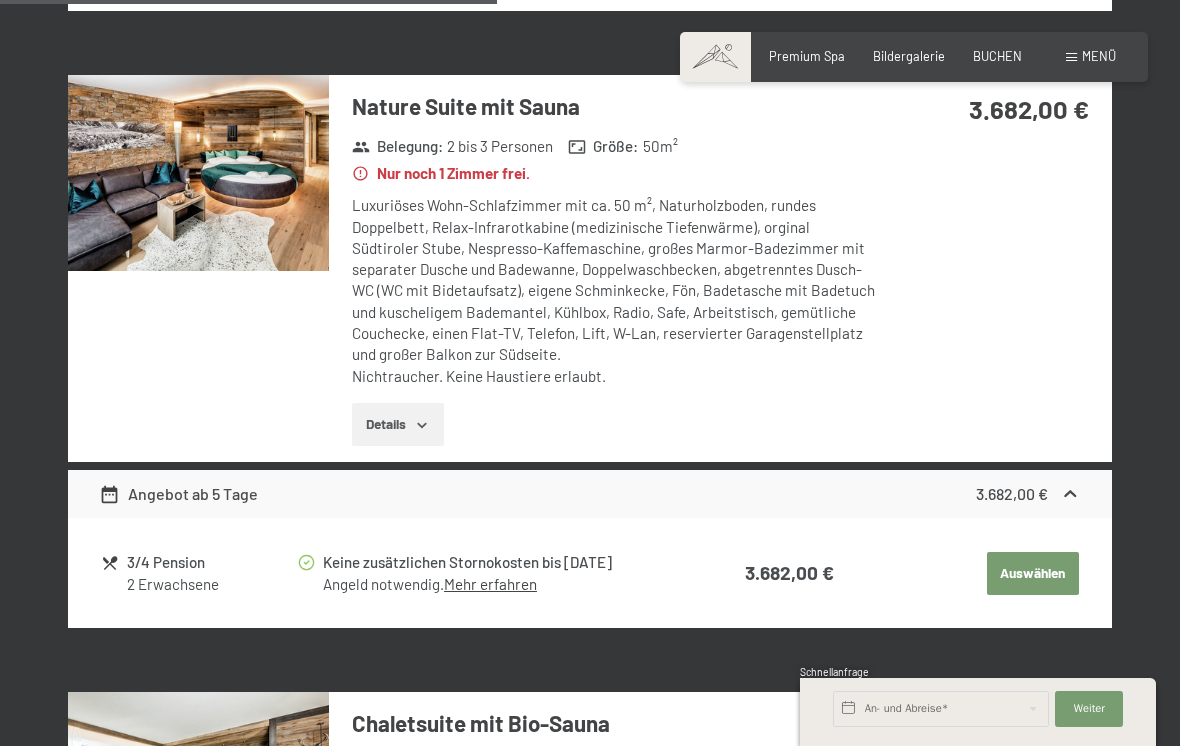 scroll, scrollTop: 2195, scrollLeft: 0, axis: vertical 